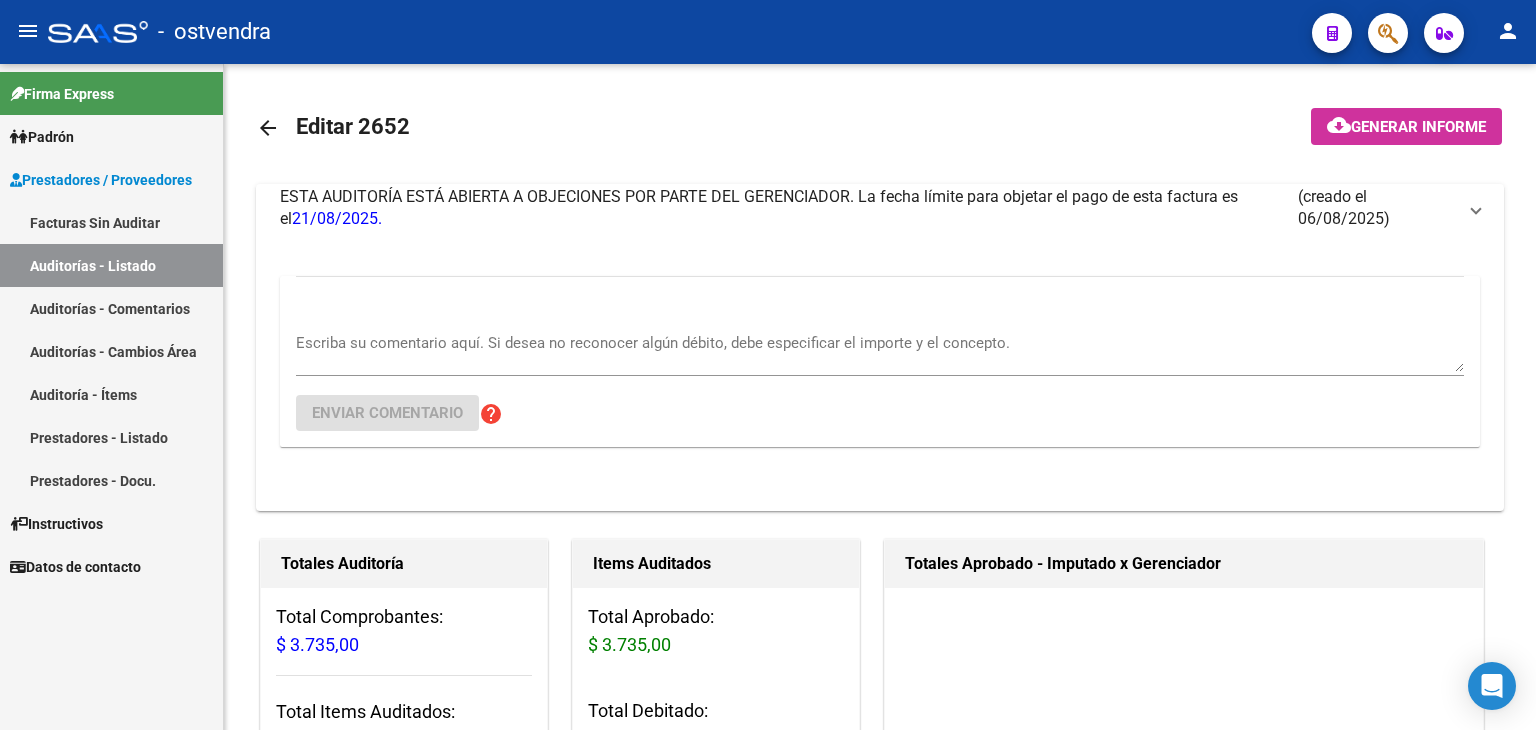 scroll, scrollTop: 0, scrollLeft: 0, axis: both 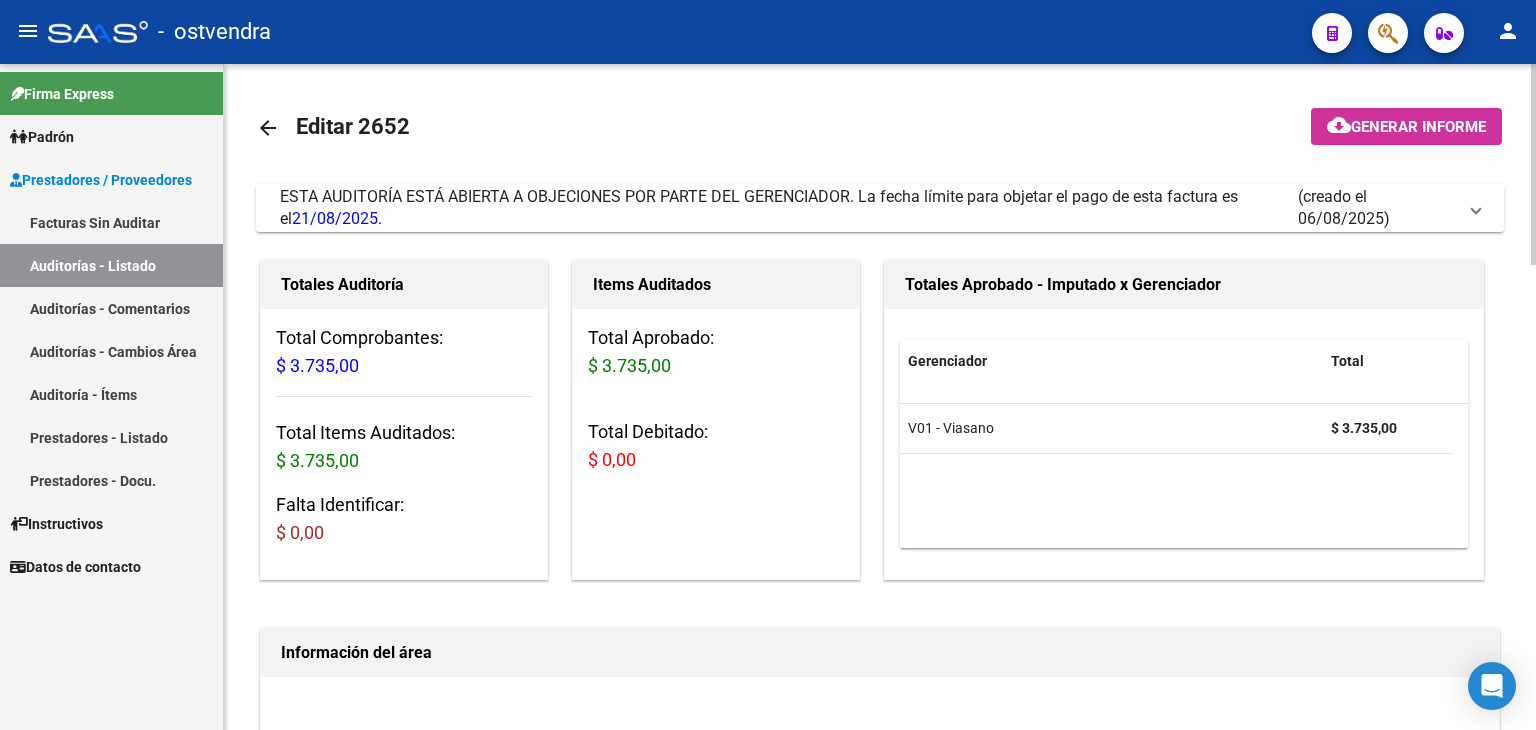 drag, startPoint x: 1472, startPoint y: 206, endPoint x: 1244, endPoint y: 249, distance: 232.0194 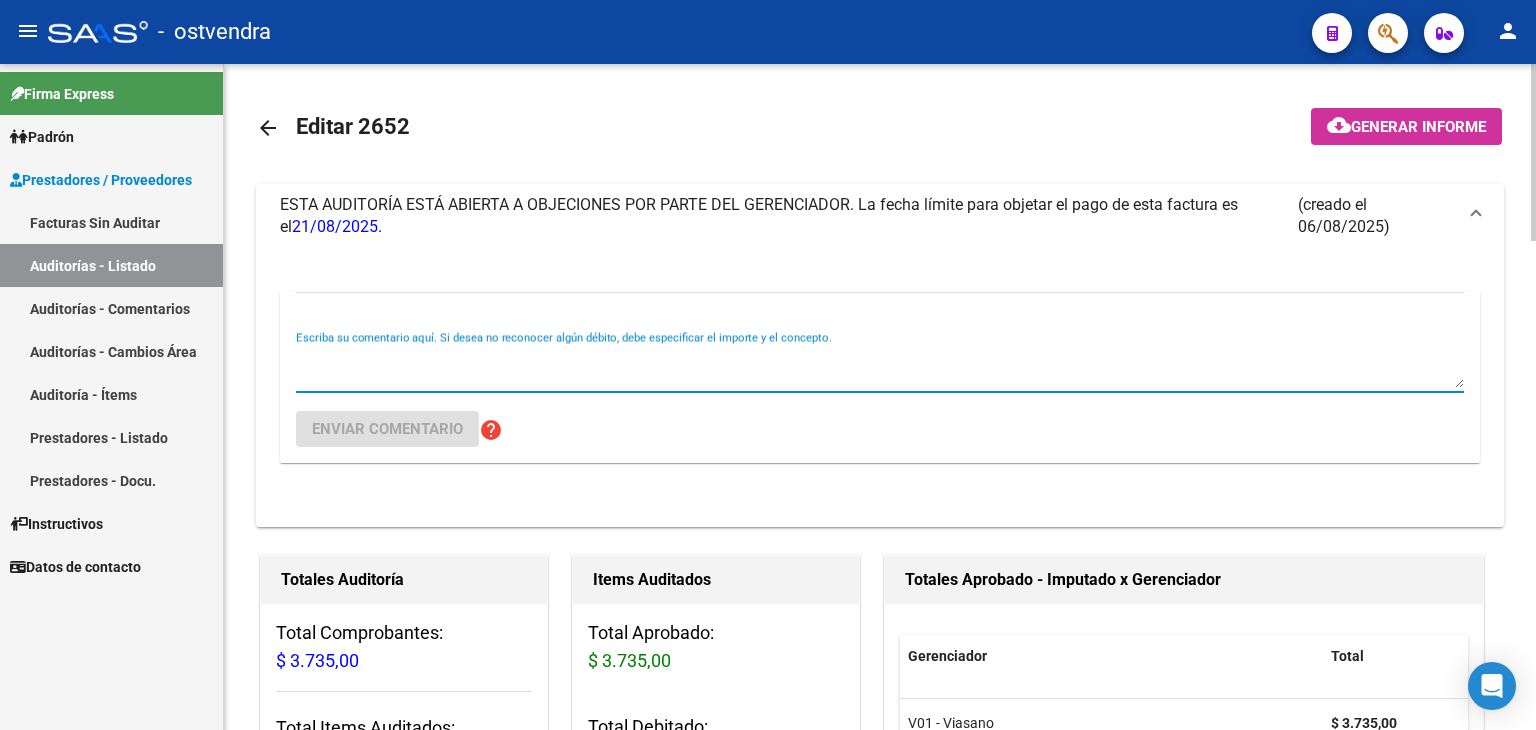 click on "Escriba su comentario aquí. Si desea no reconocer algún débito, debe especificar el importe y el concepto." at bounding box center [880, 368] 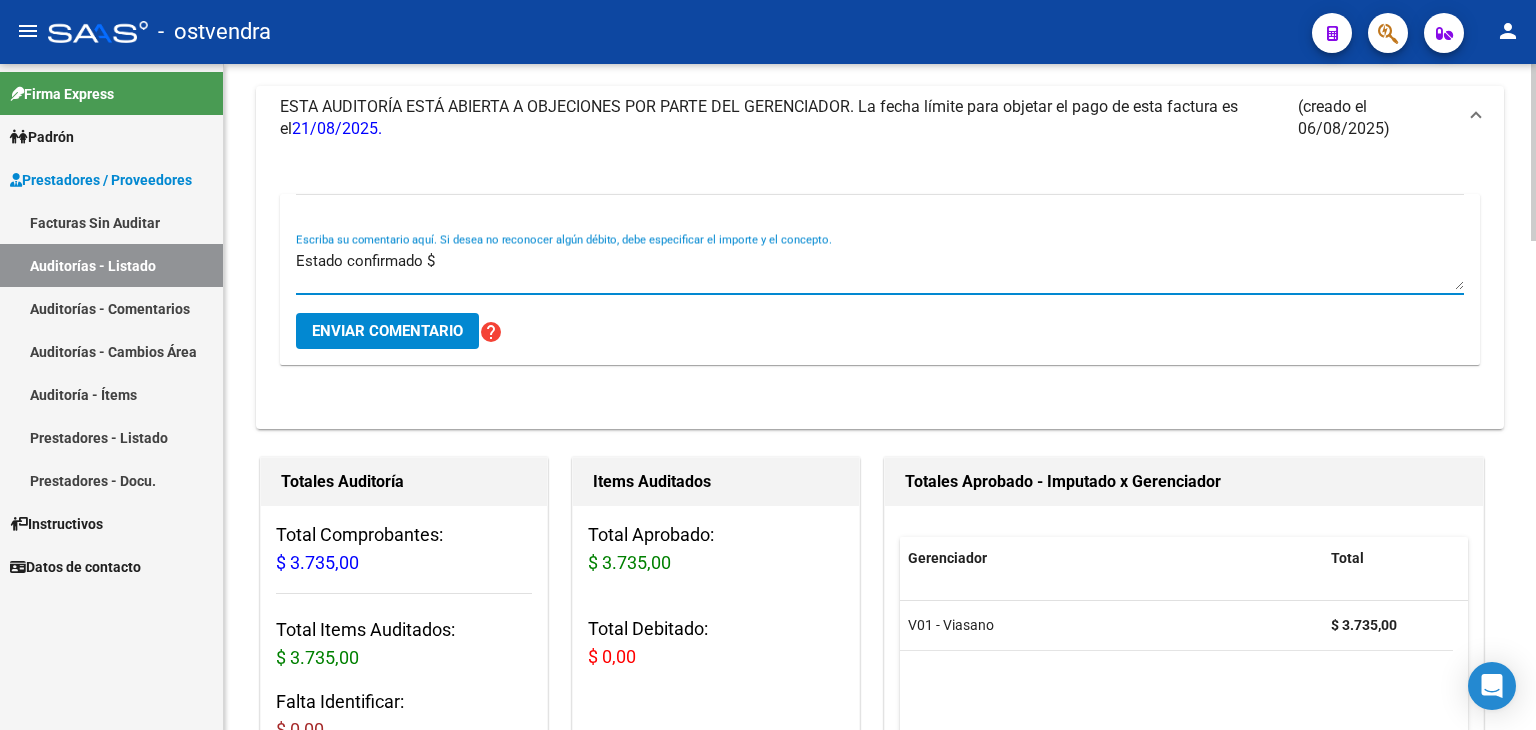 scroll, scrollTop: 100, scrollLeft: 0, axis: vertical 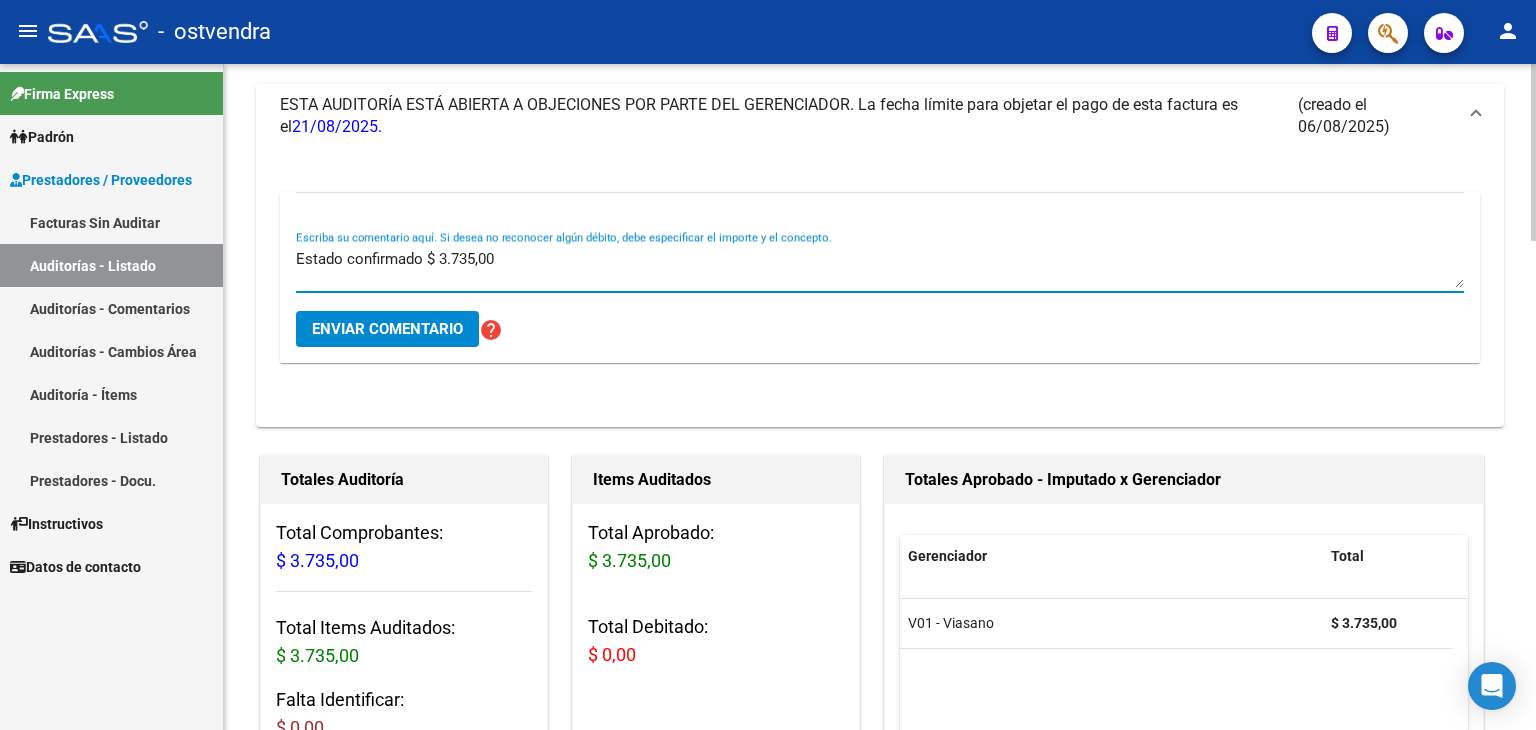type on "Estado confirmado $ 3.735,00" 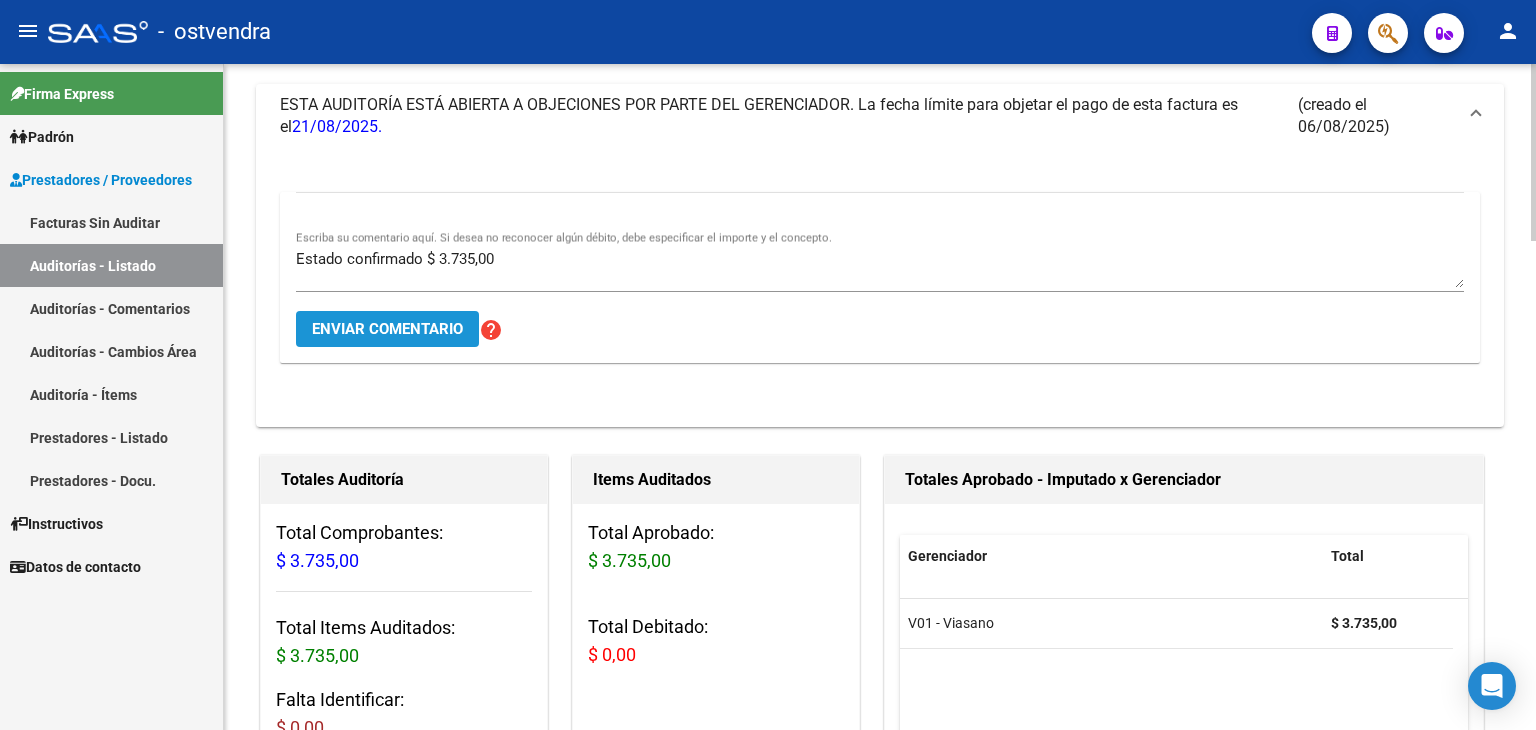 click on "Enviar comentario" at bounding box center (387, 329) 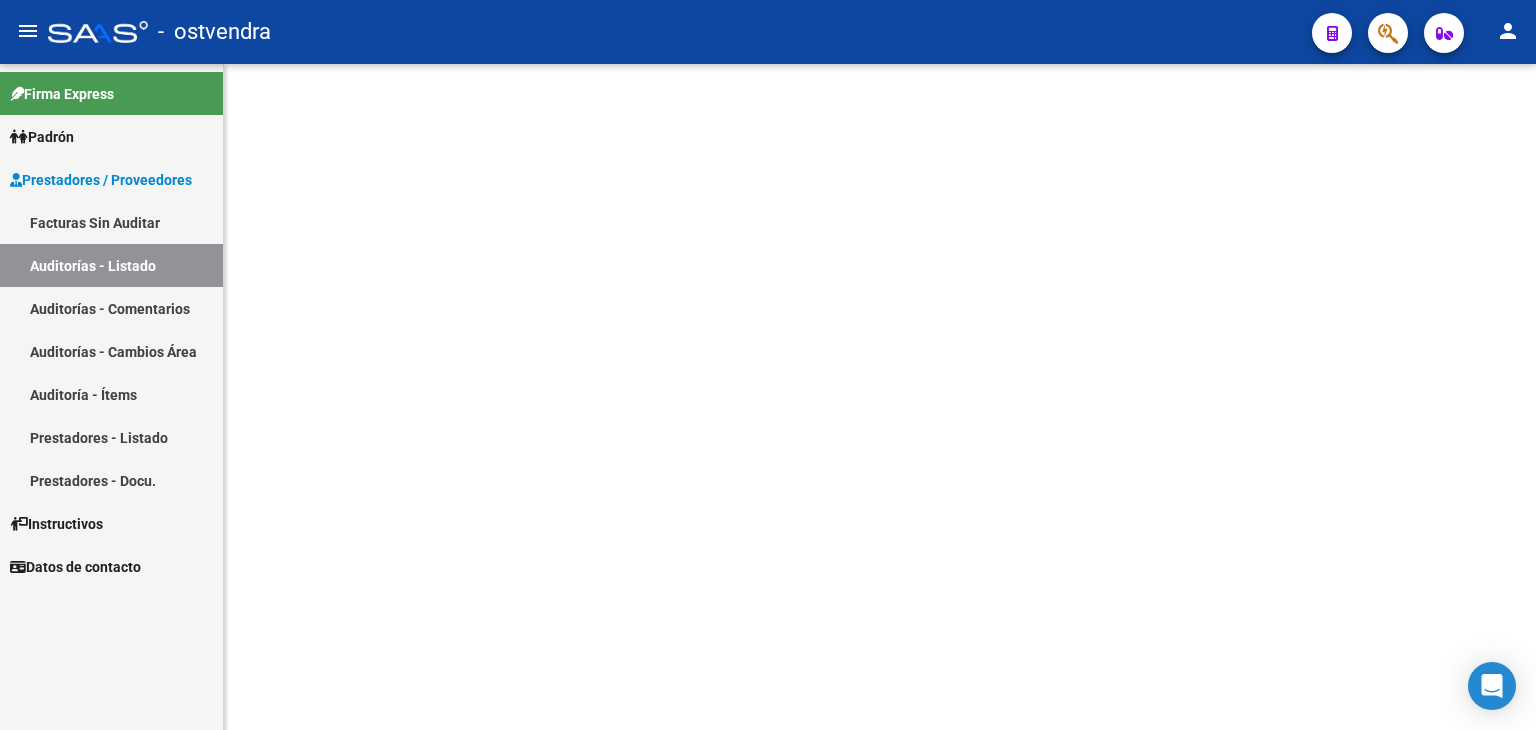 scroll, scrollTop: 0, scrollLeft: 0, axis: both 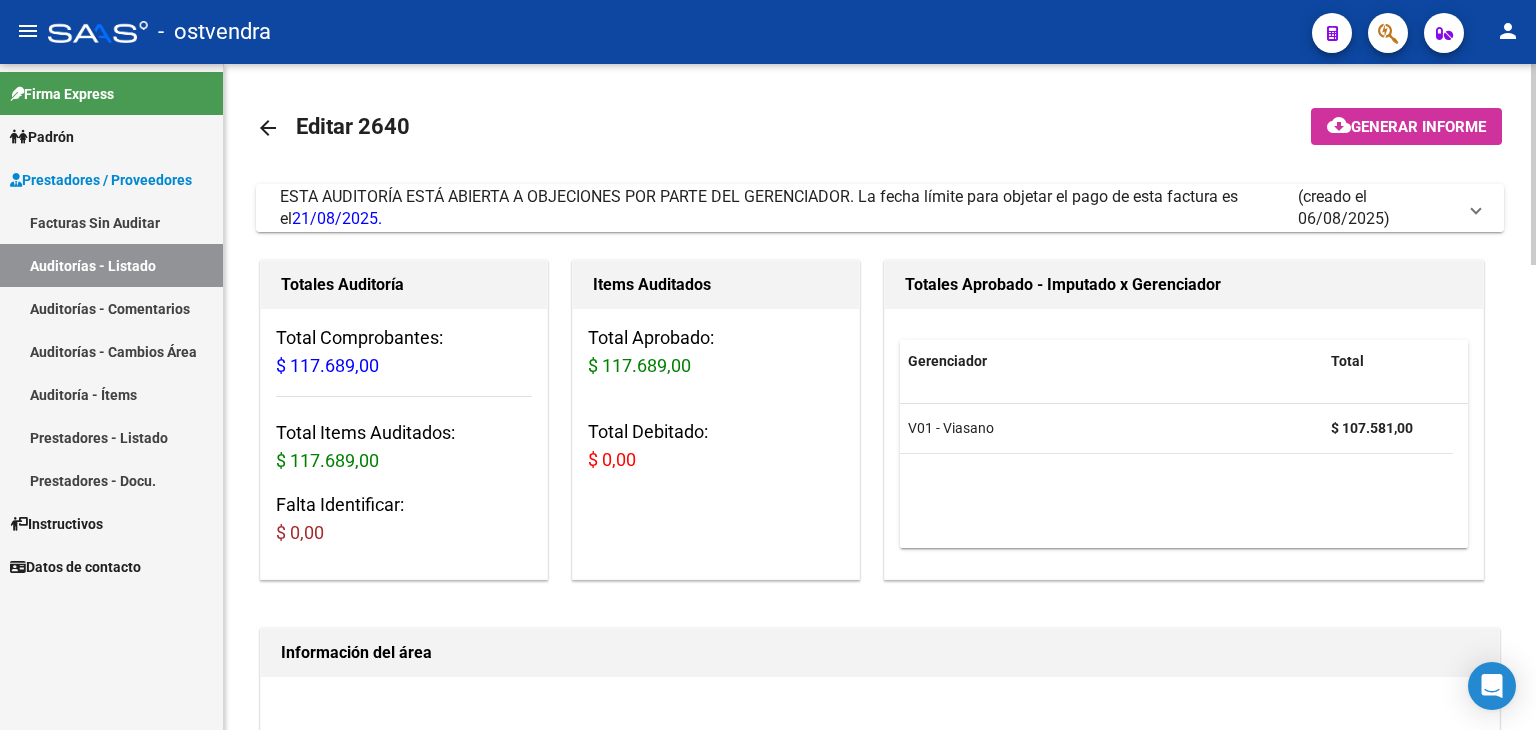 drag, startPoint x: 1489, startPoint y: 211, endPoint x: 1223, endPoint y: 317, distance: 286.34244 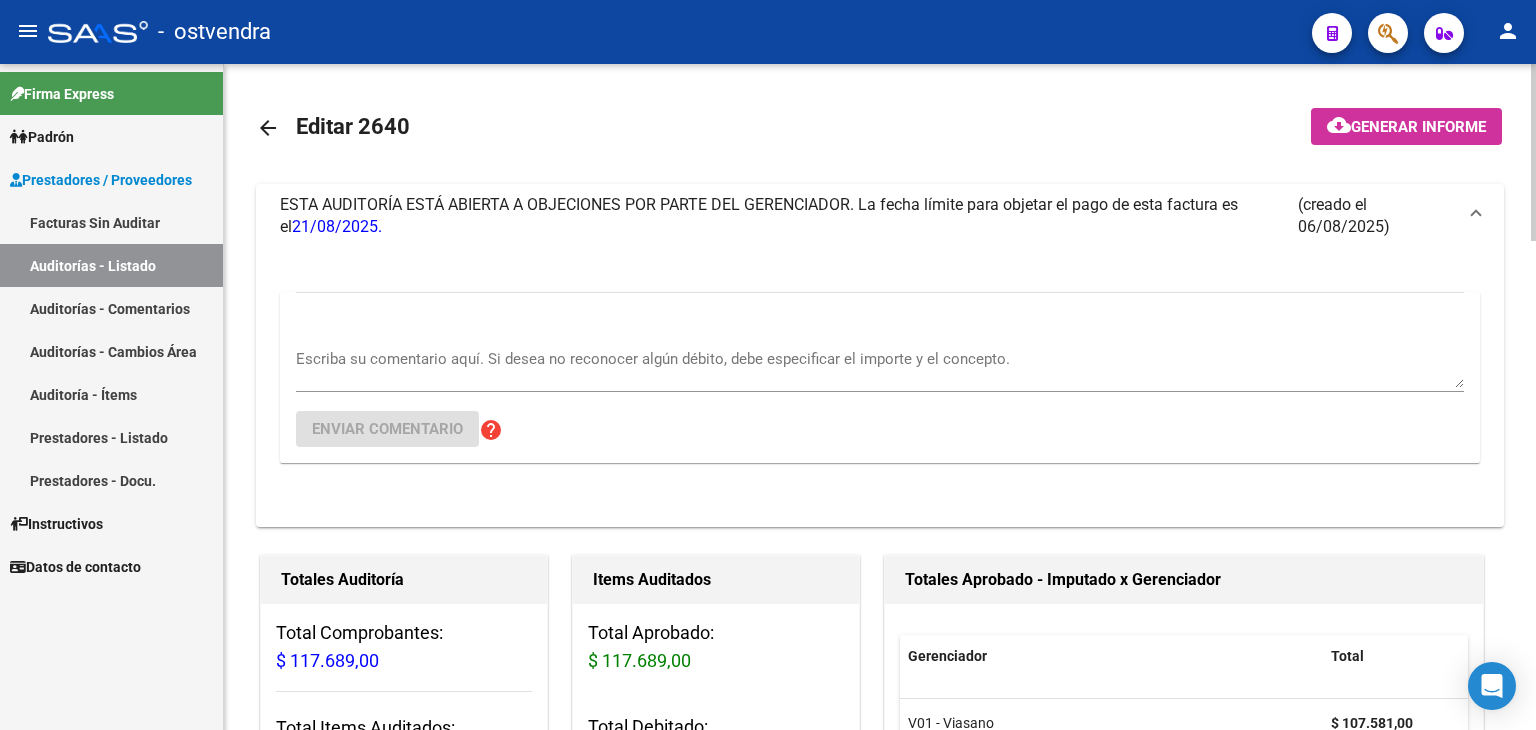 click on "Escriba su comentario aquí. Si desea no reconocer algún débito, debe especificar el importe y el concepto." at bounding box center [880, 361] 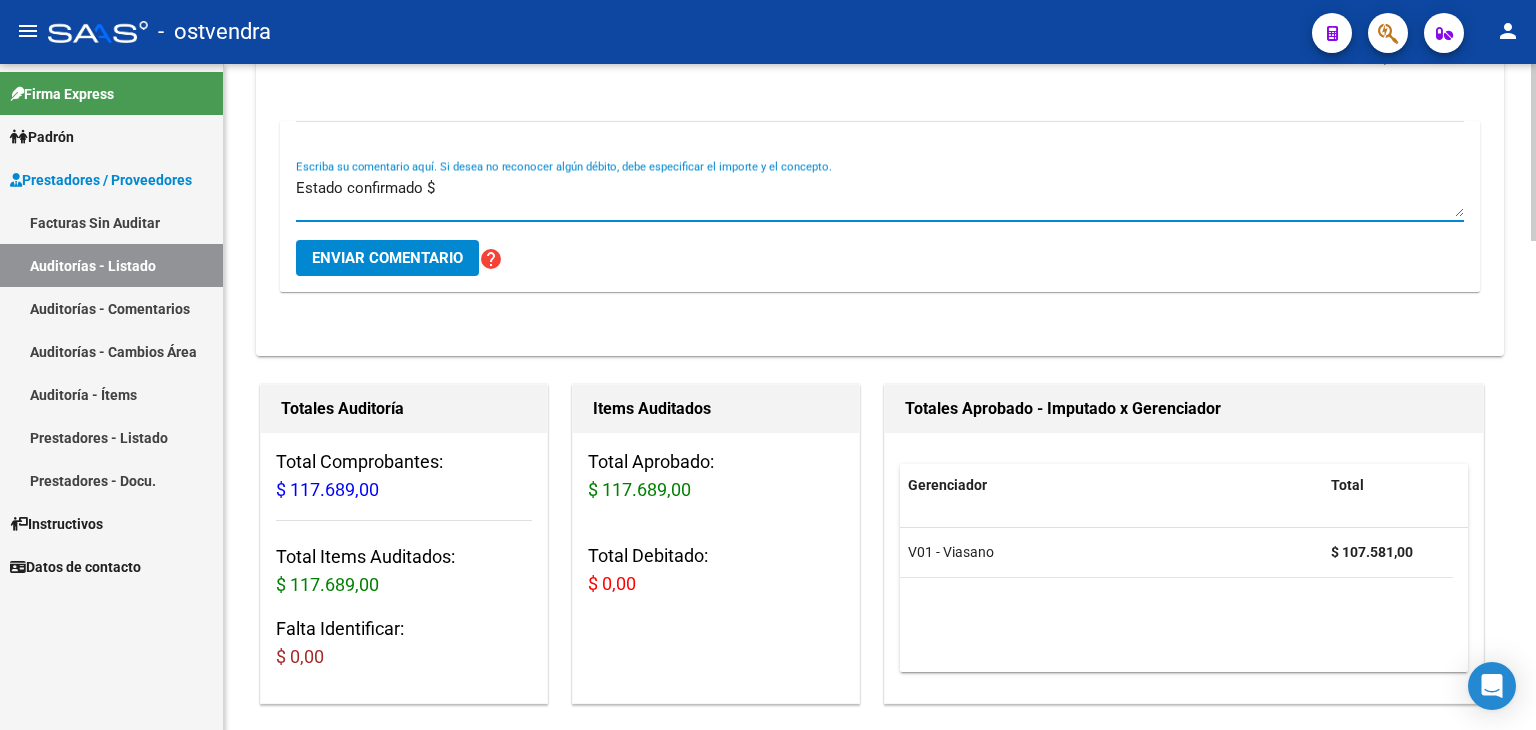 scroll, scrollTop: 200, scrollLeft: 0, axis: vertical 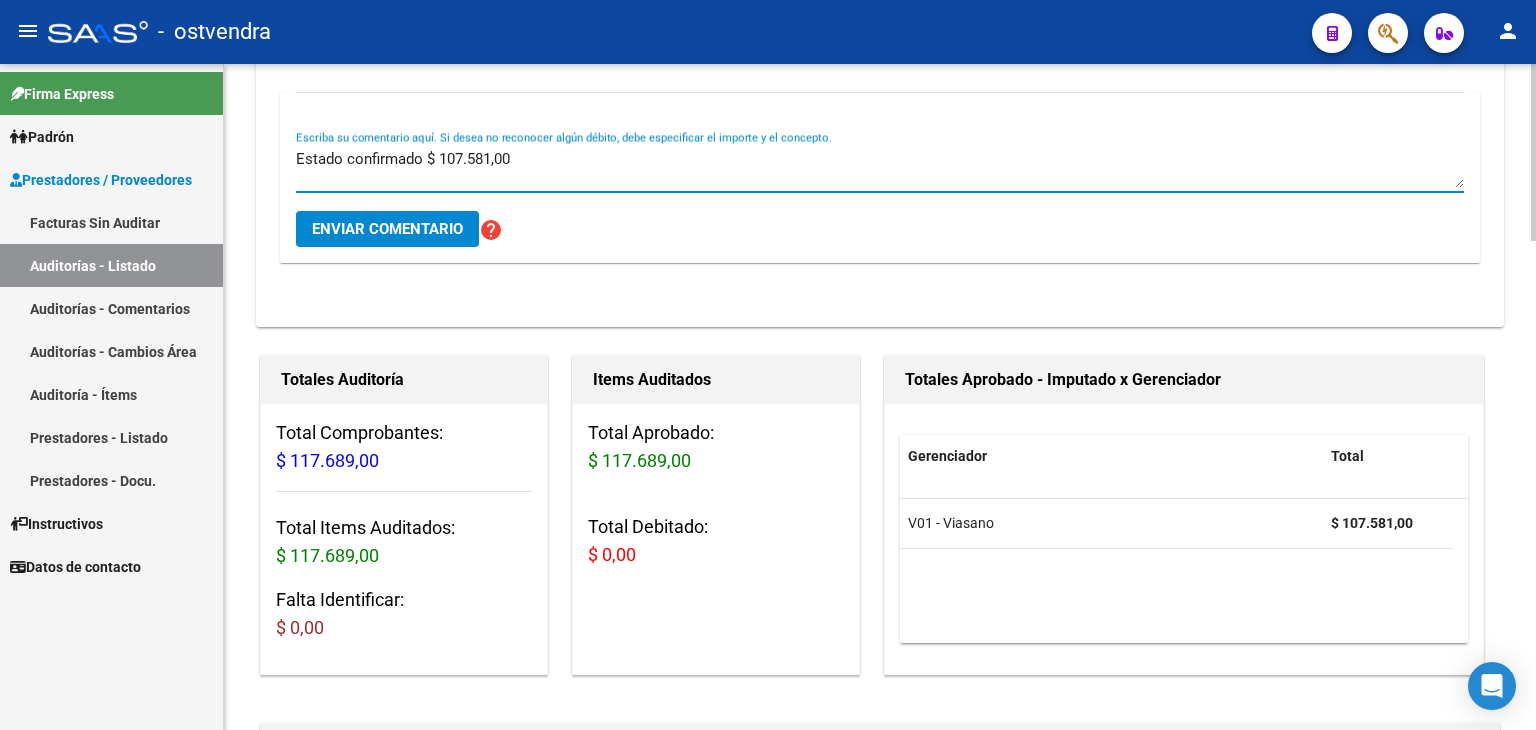 type on "Estado confirmado $ 107.581,00" 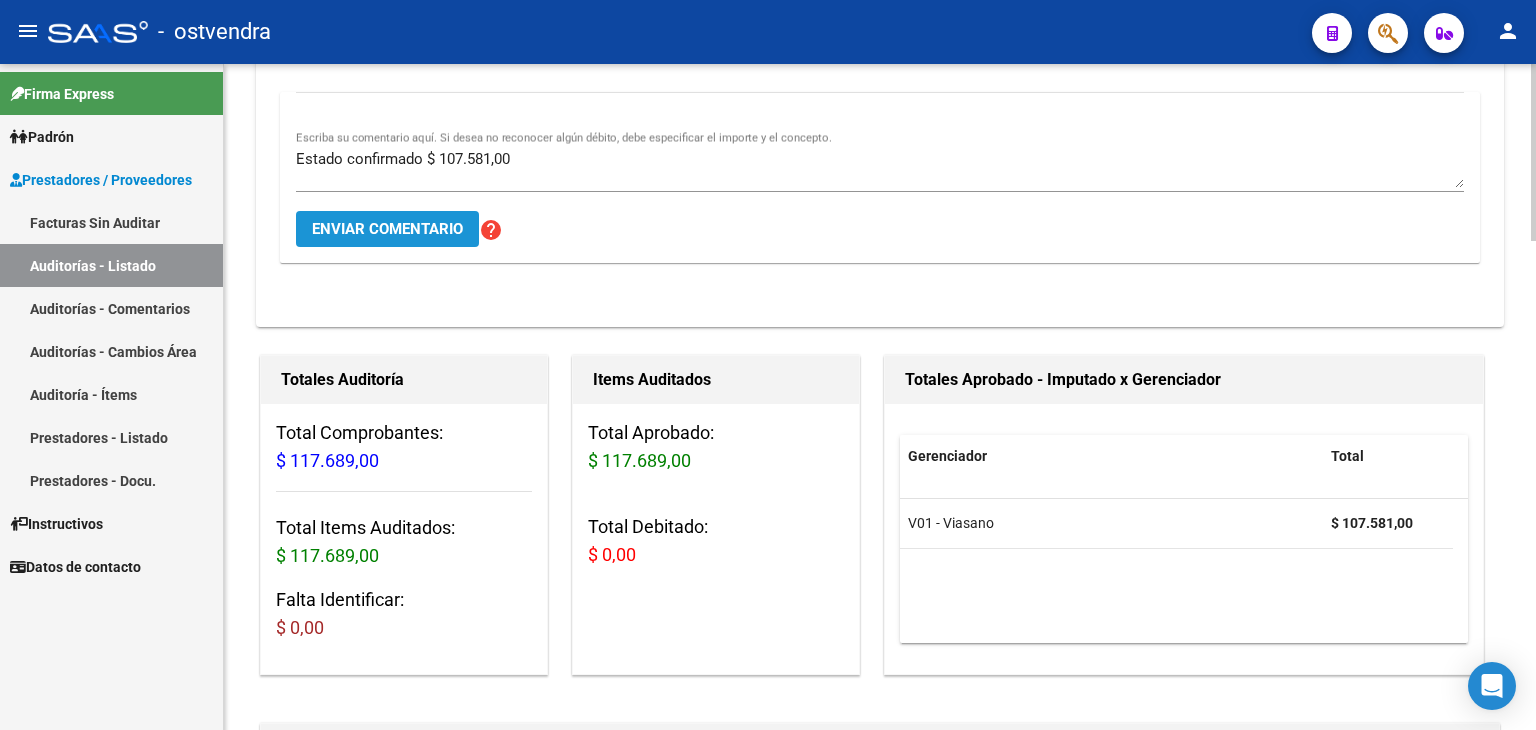 click on "Enviar comentario" at bounding box center [387, 229] 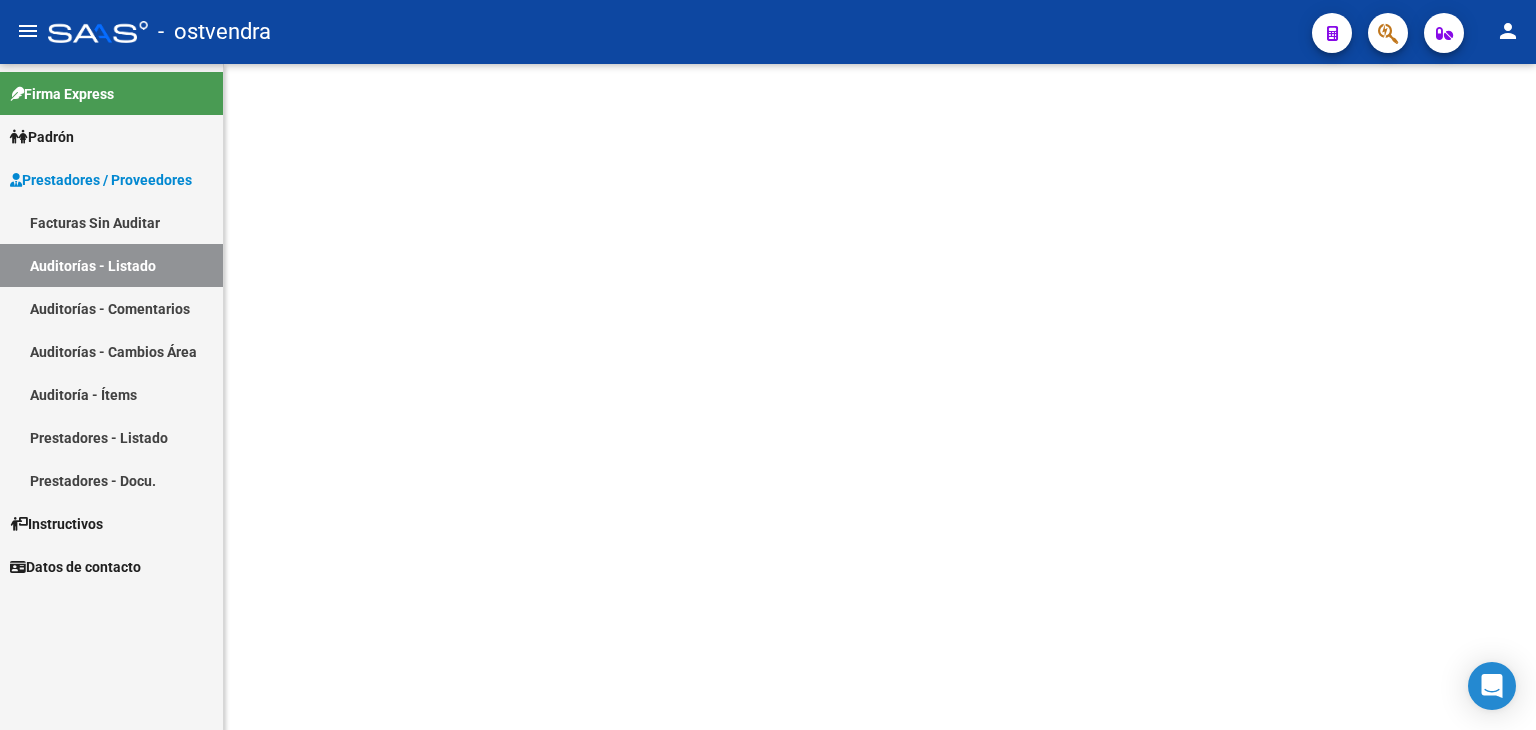 scroll, scrollTop: 0, scrollLeft: 0, axis: both 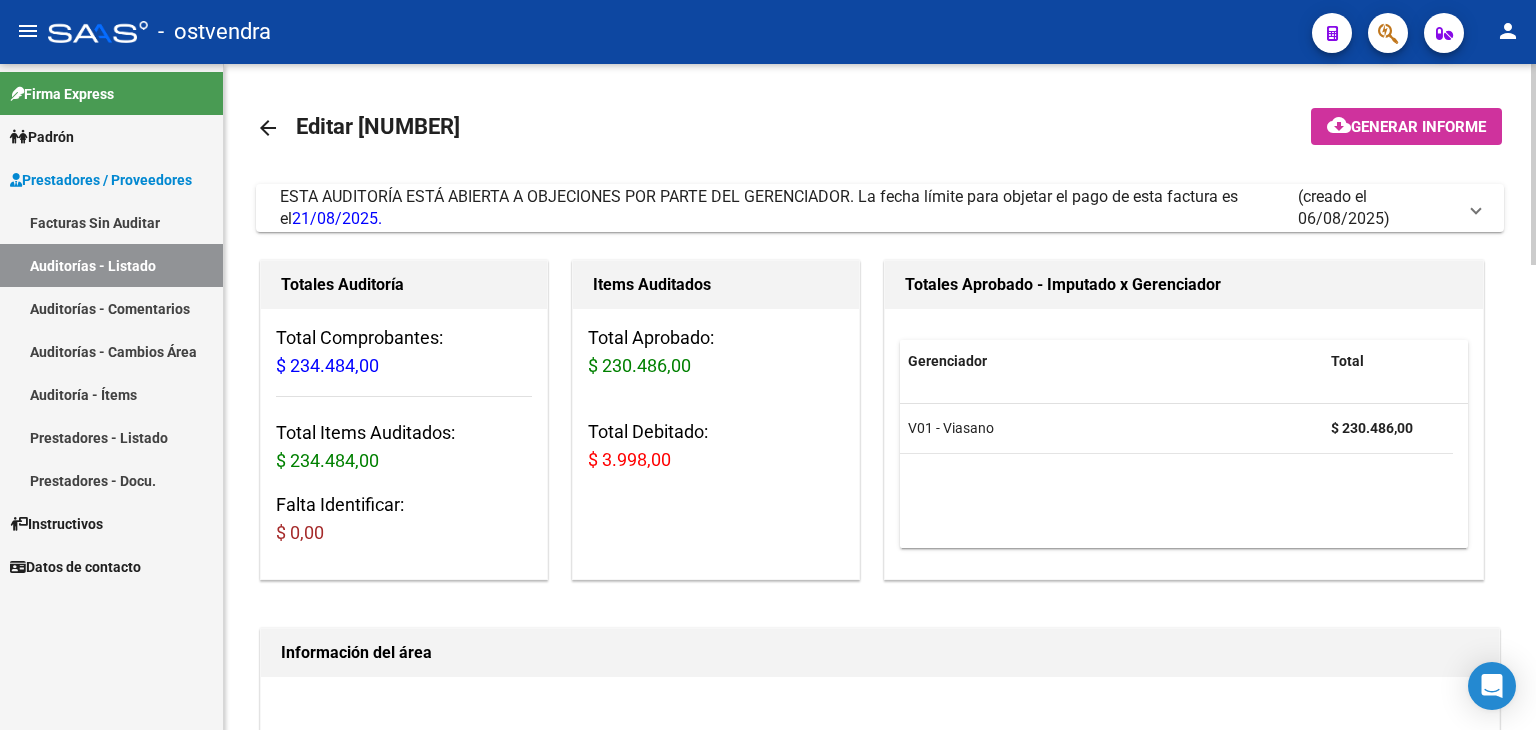 drag, startPoint x: 1486, startPoint y: 214, endPoint x: 1316, endPoint y: 289, distance: 185.80904 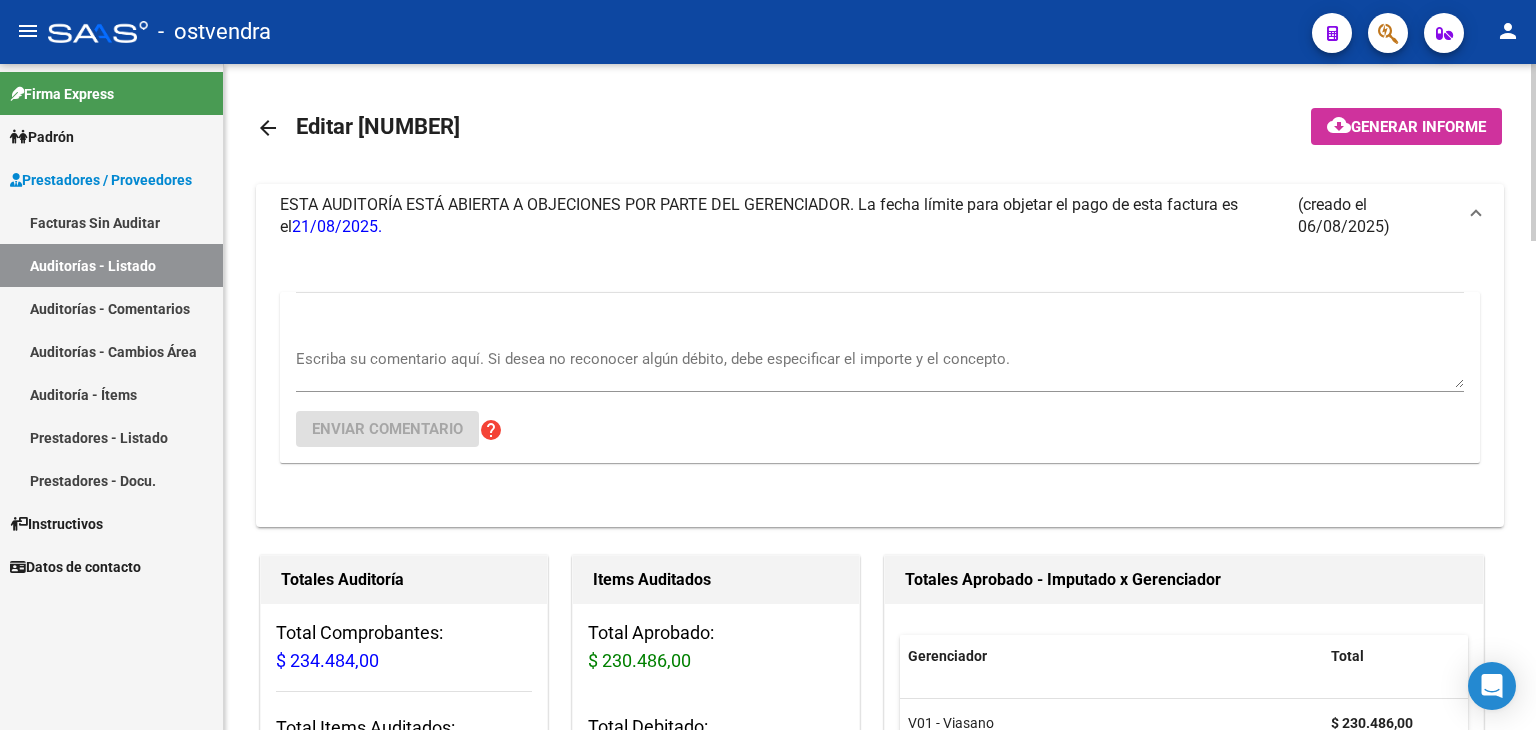 click on "Escriba su comentario aquí. Si desea no reconocer algún débito, debe especificar el importe y el concepto." at bounding box center [880, 368] 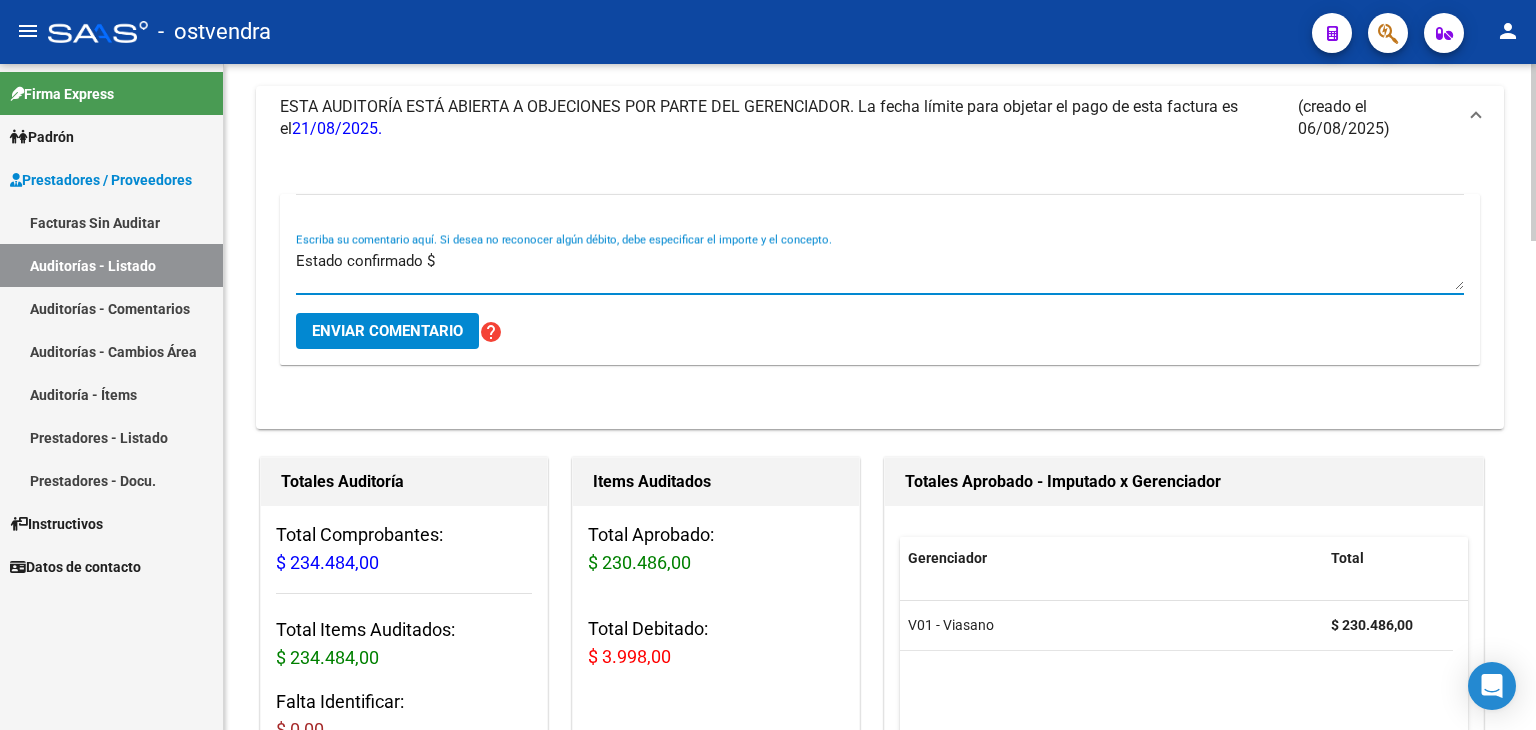 scroll, scrollTop: 100, scrollLeft: 0, axis: vertical 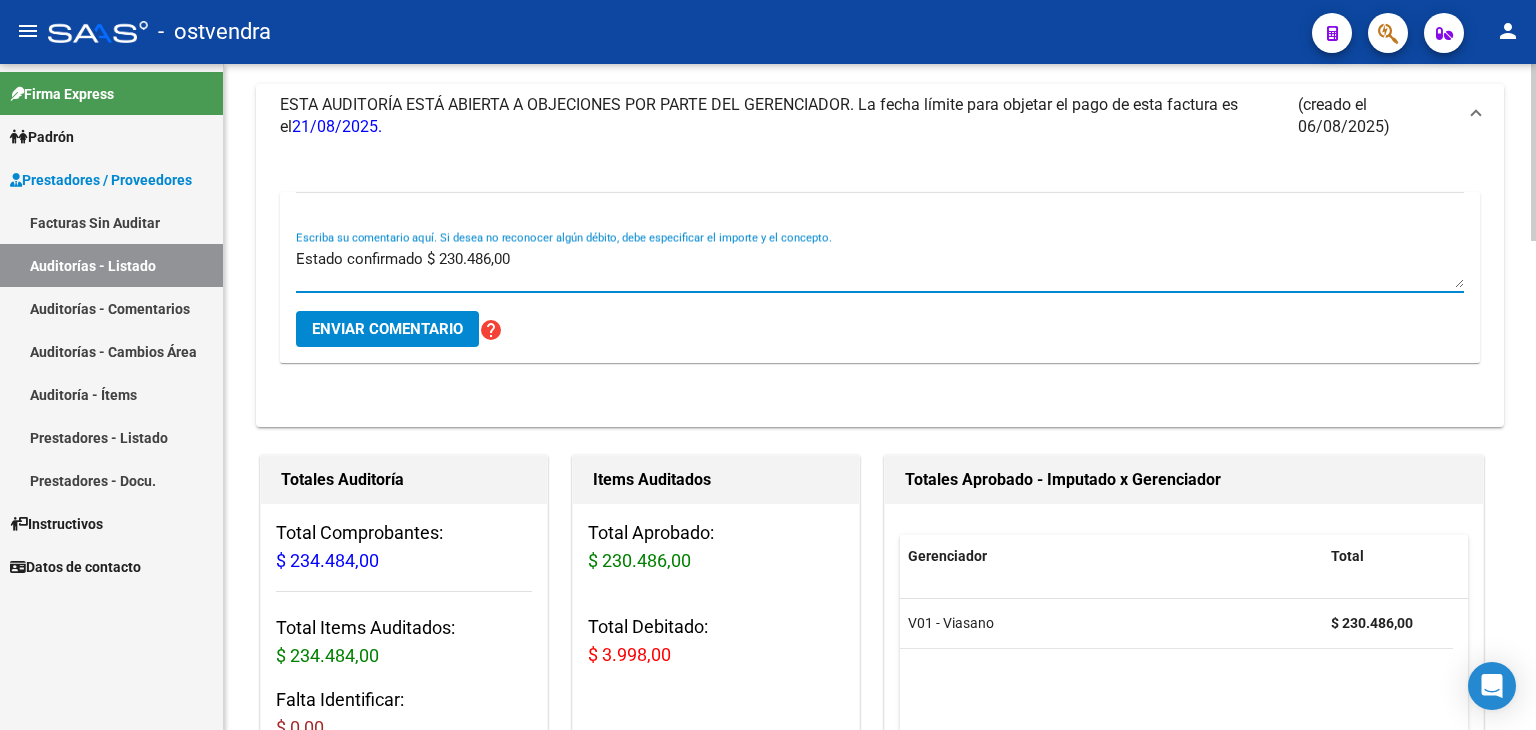 type on "Estado confirmado $ 230.486,00" 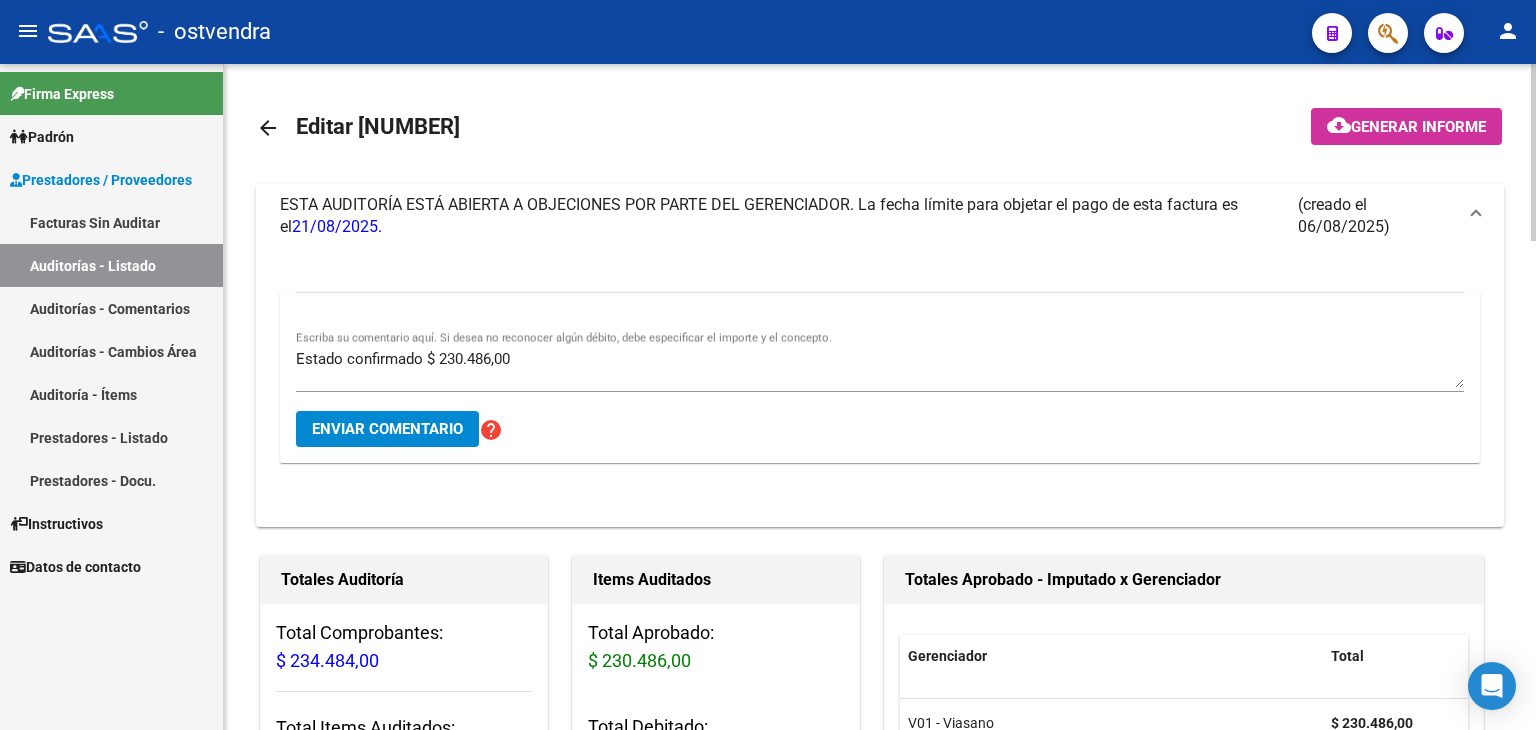 scroll, scrollTop: 0, scrollLeft: 0, axis: both 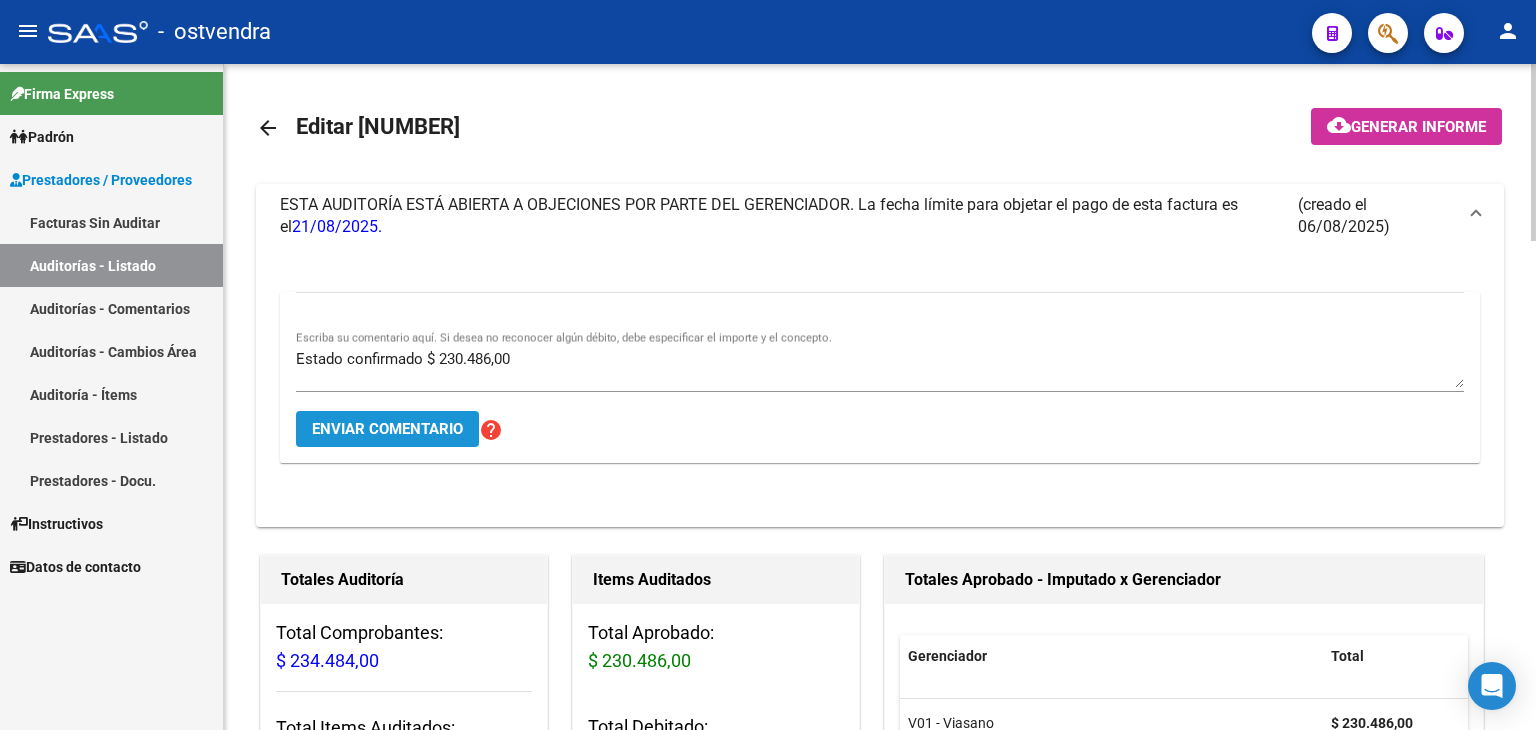 click on "Enviar comentario" at bounding box center [387, 429] 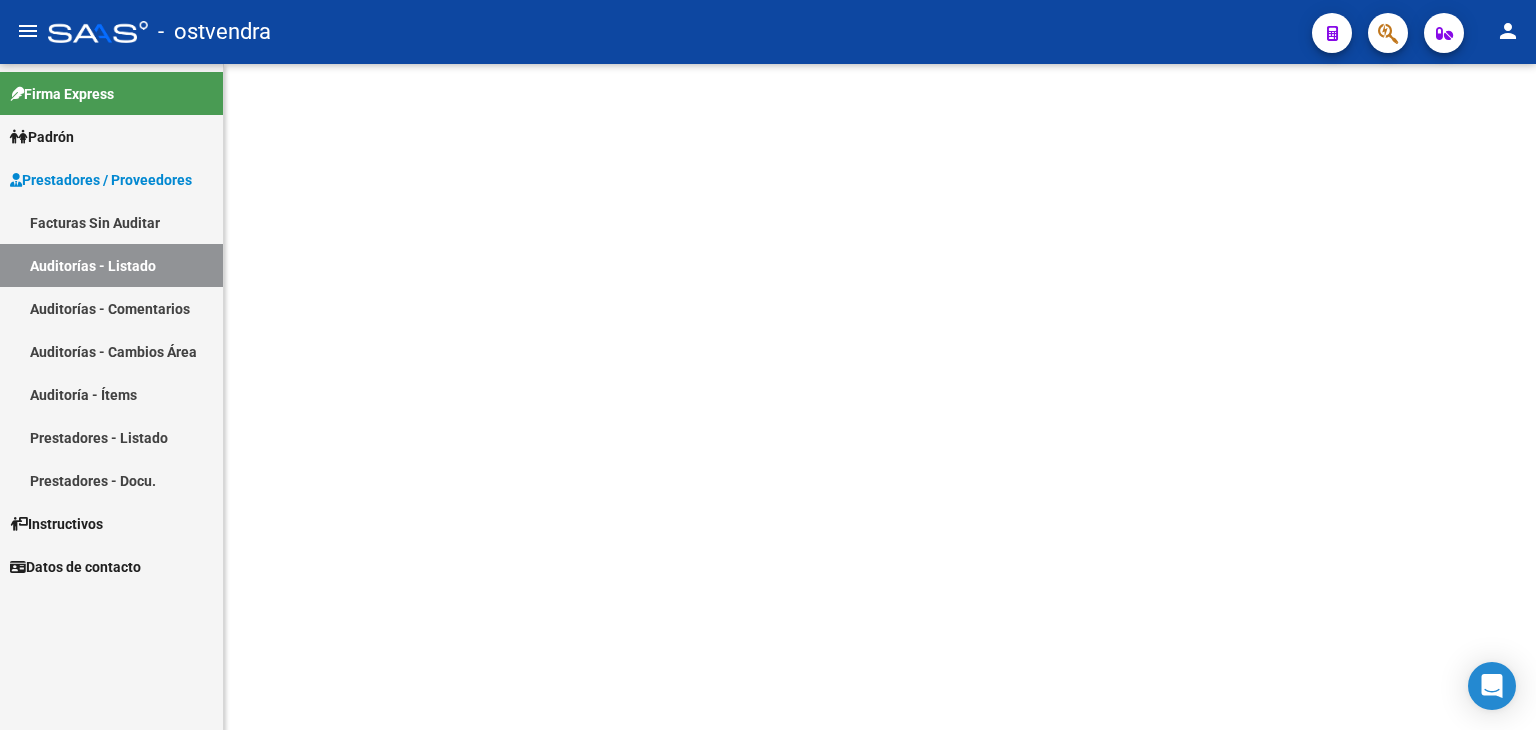 scroll, scrollTop: 0, scrollLeft: 0, axis: both 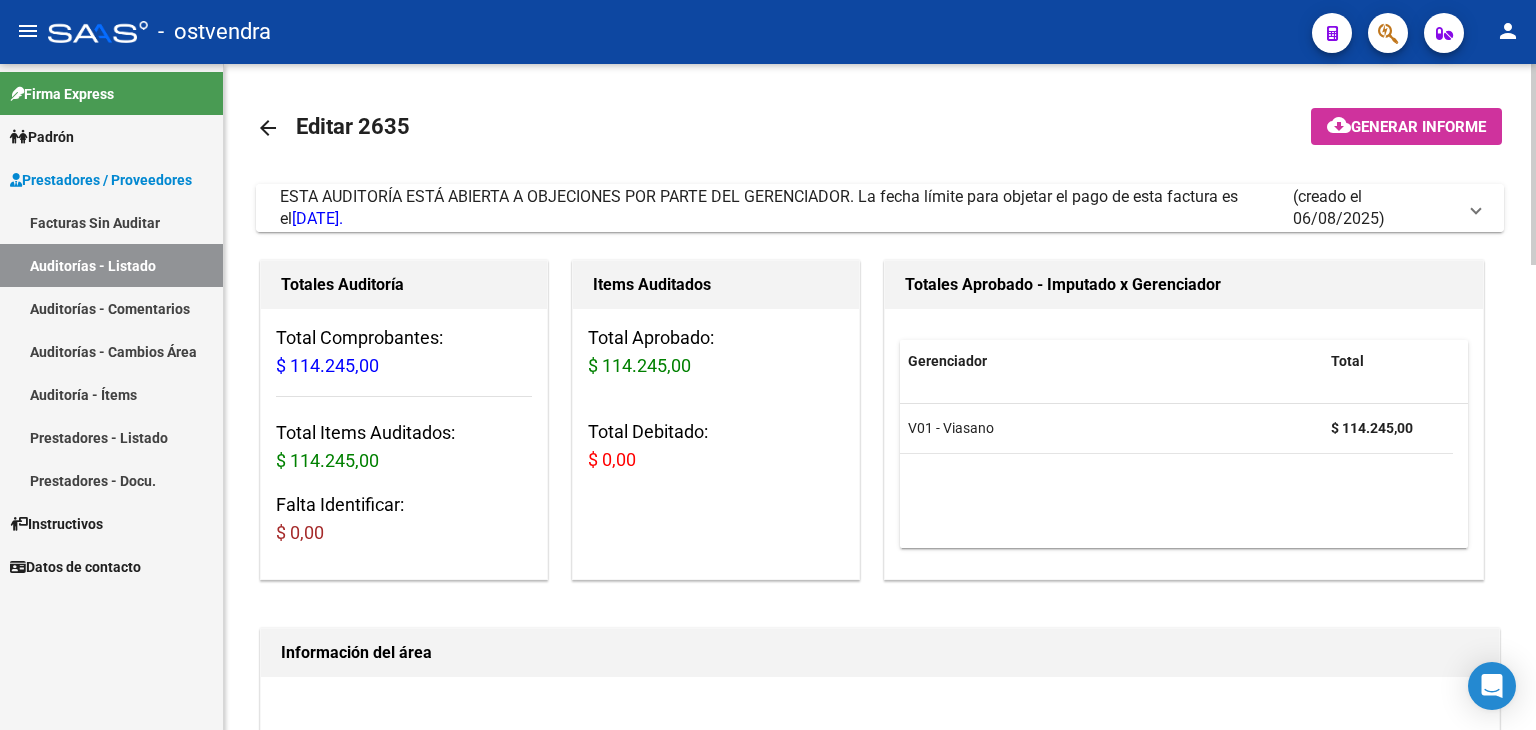 click on "ESTA AUDITORÍA ESTÁ ABIERTA A OBJECIONES POR PARTE DEL GERENCIADOR. La fecha límite para objetar el pago de esta factura es el  [DATE].   (creado el [DATE])" at bounding box center (876, 208) 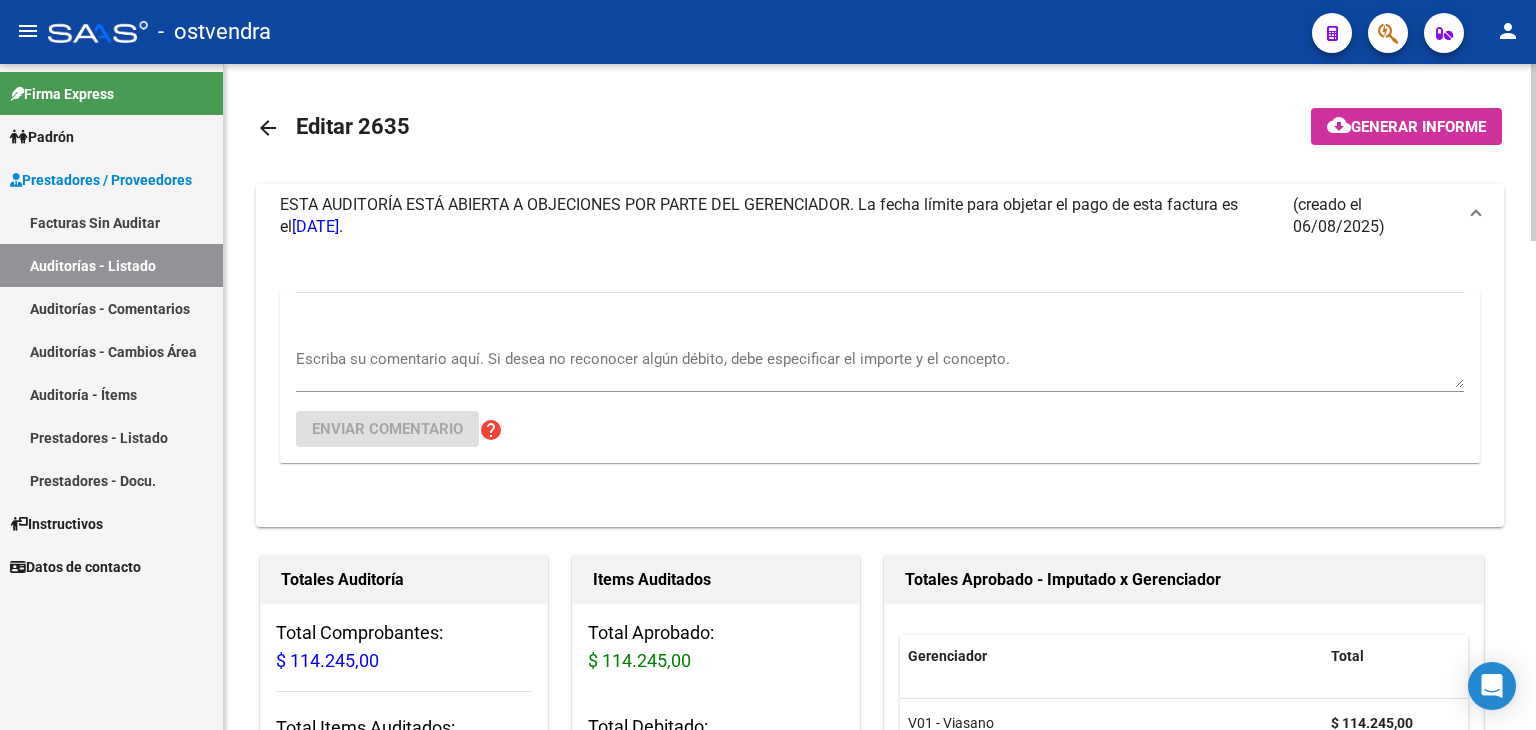 click on "Escriba su comentario aquí. Si desea no reconocer algún débito, debe especificar el importe y el concepto." at bounding box center (880, 361) 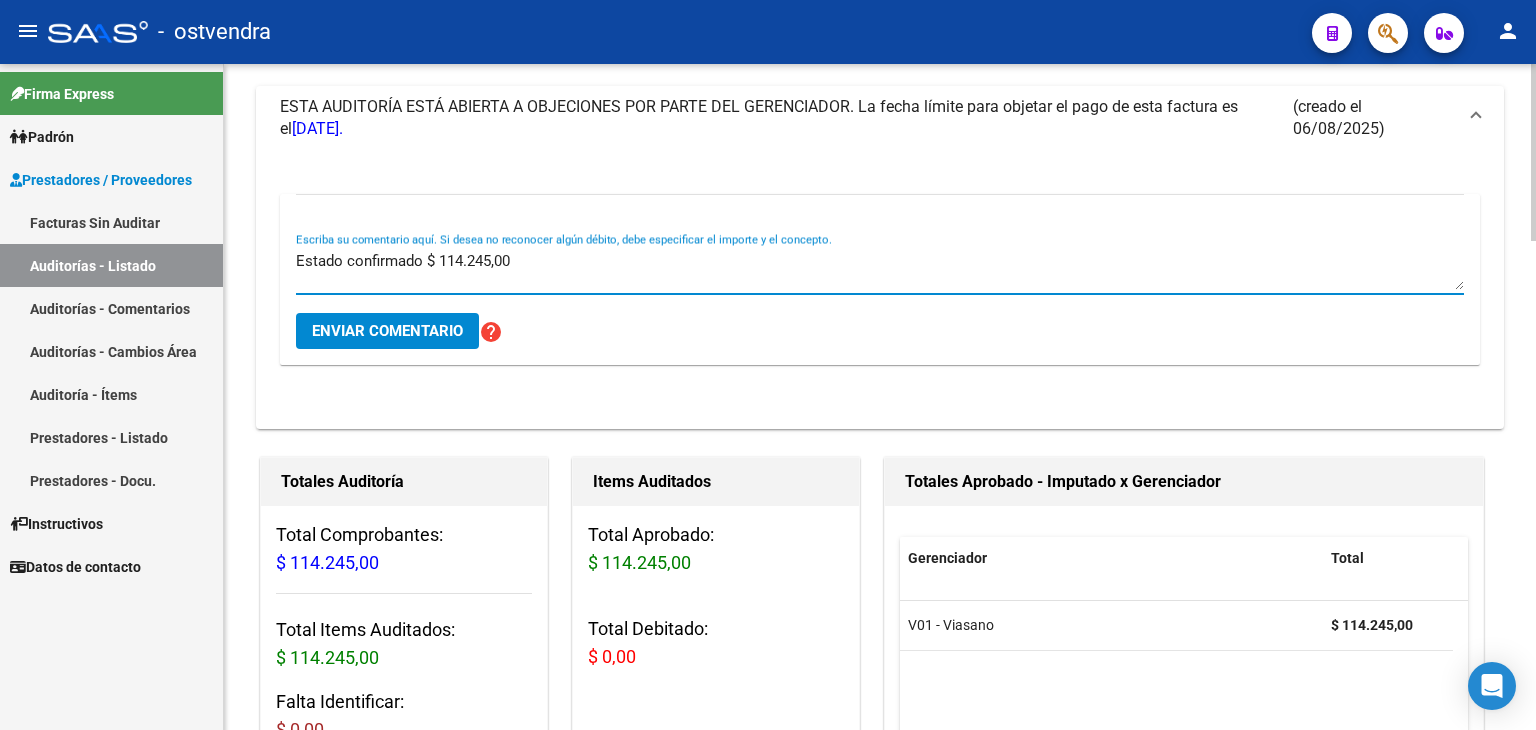 scroll, scrollTop: 100, scrollLeft: 0, axis: vertical 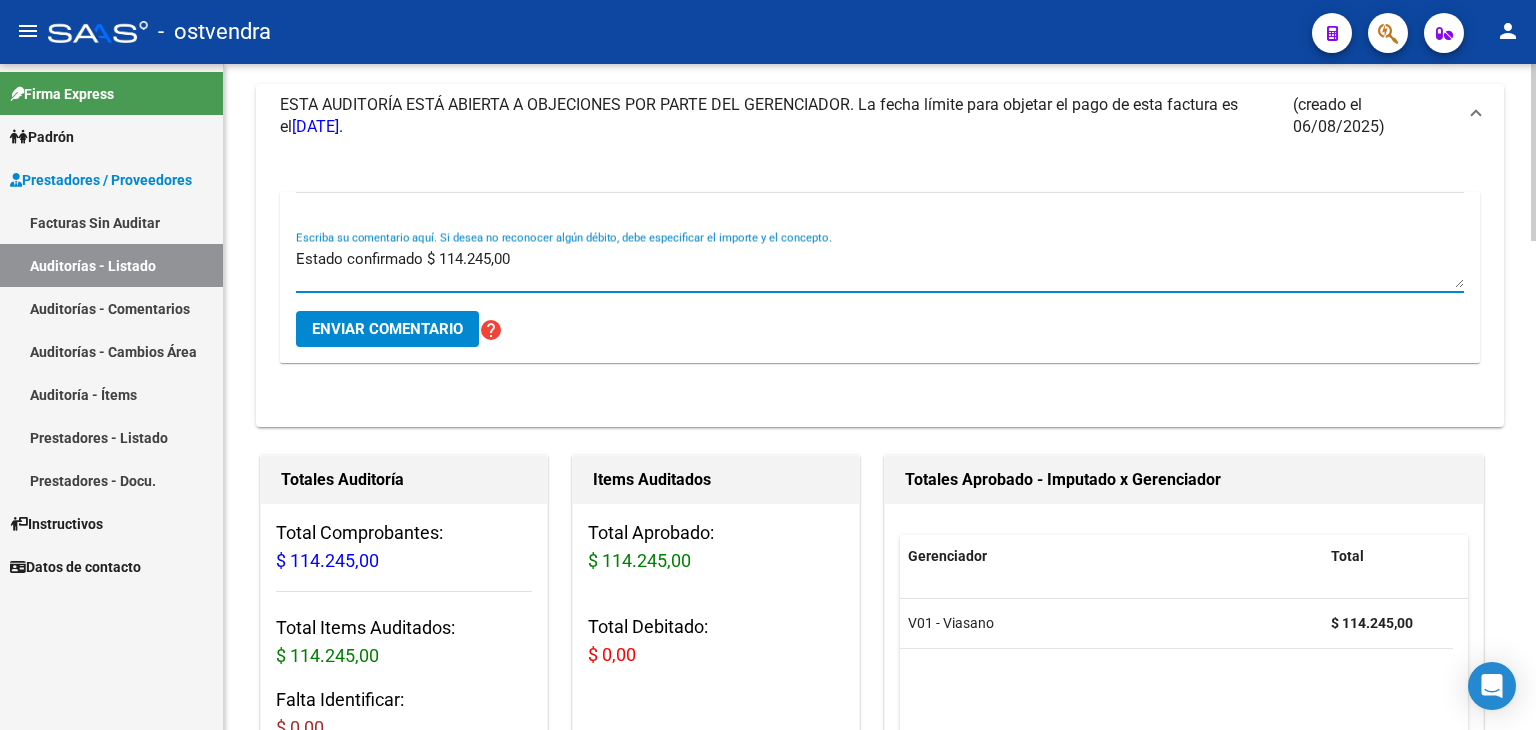 type on "Estado confirmado $ 114.245,00" 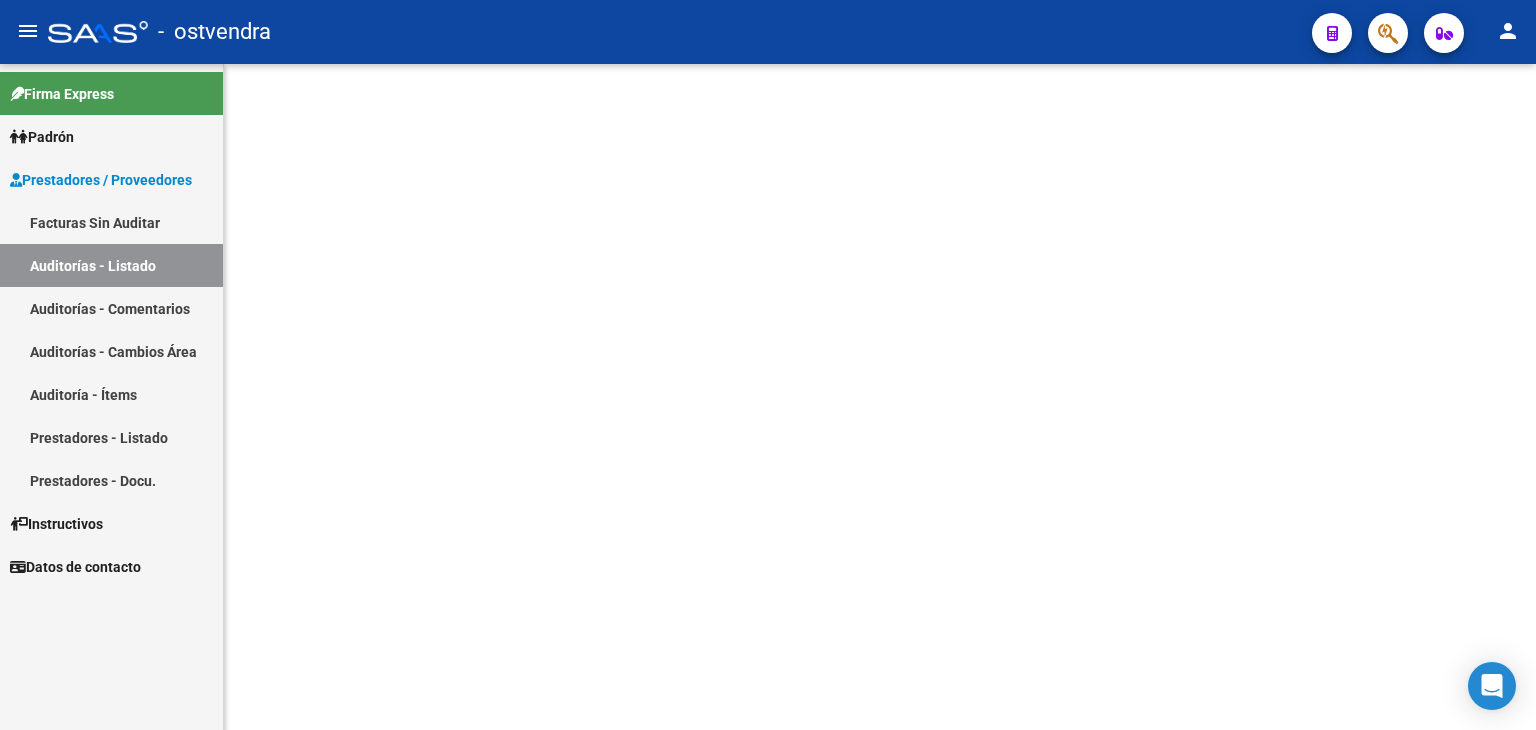 scroll, scrollTop: 0, scrollLeft: 0, axis: both 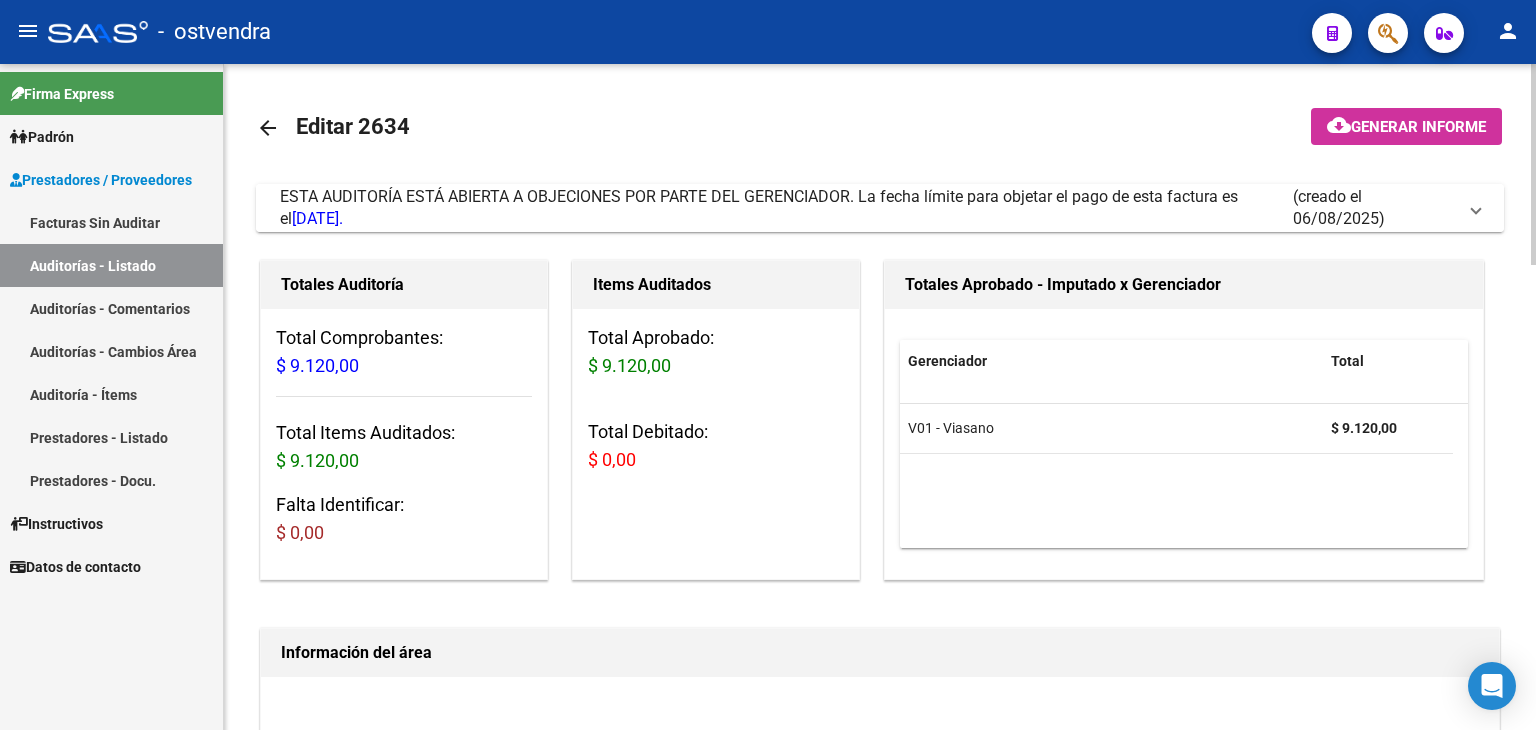 click on "ESTA AUDITORÍA ESTÁ ABIERTA A OBJECIONES POR PARTE DEL GERENCIADOR. La fecha límite para objetar el pago de esta factura es el  [DATE].   (creado el [DATE])" at bounding box center [880, 208] 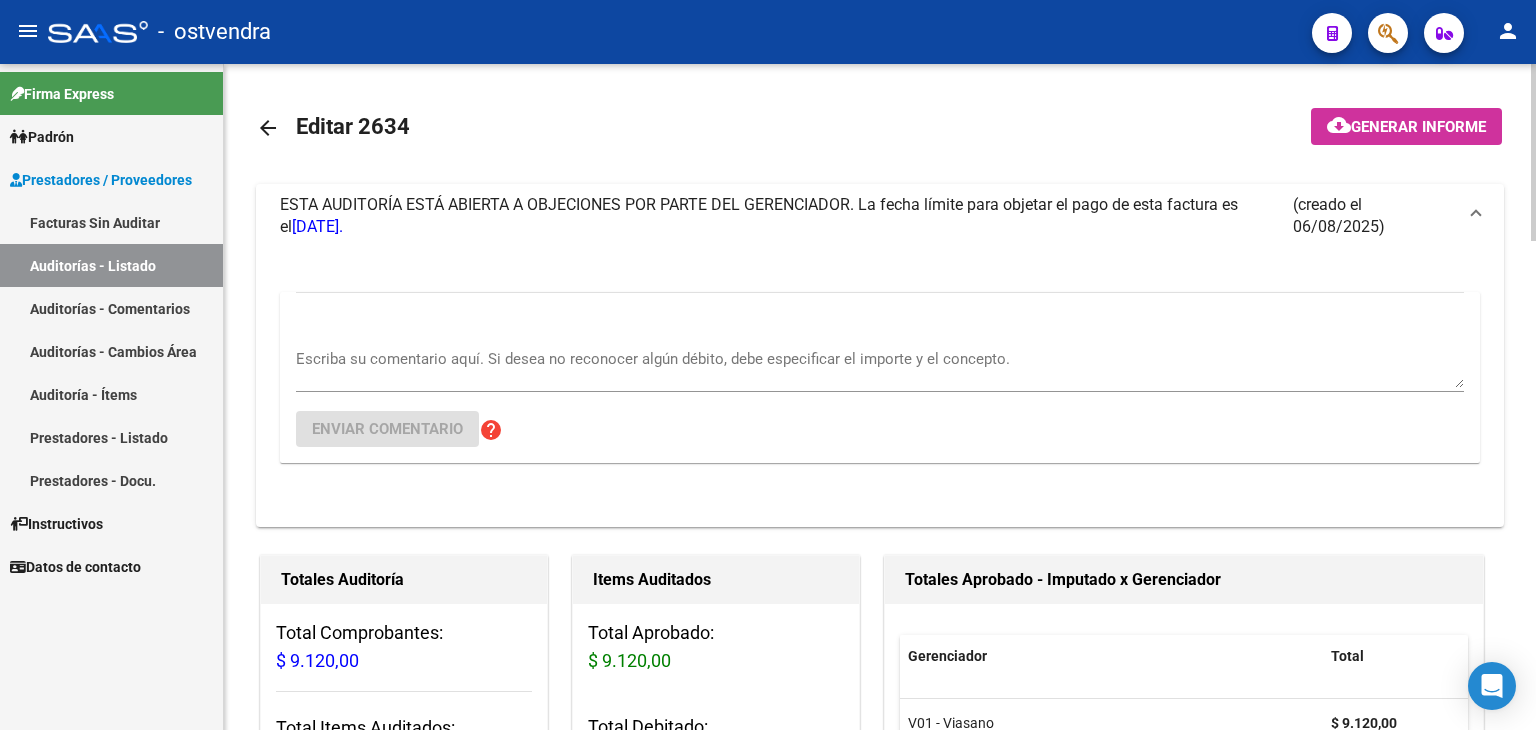 click on "Escriba su comentario aquí. Si desea no reconocer algún débito, debe especificar el importe y el concepto." at bounding box center [880, 361] 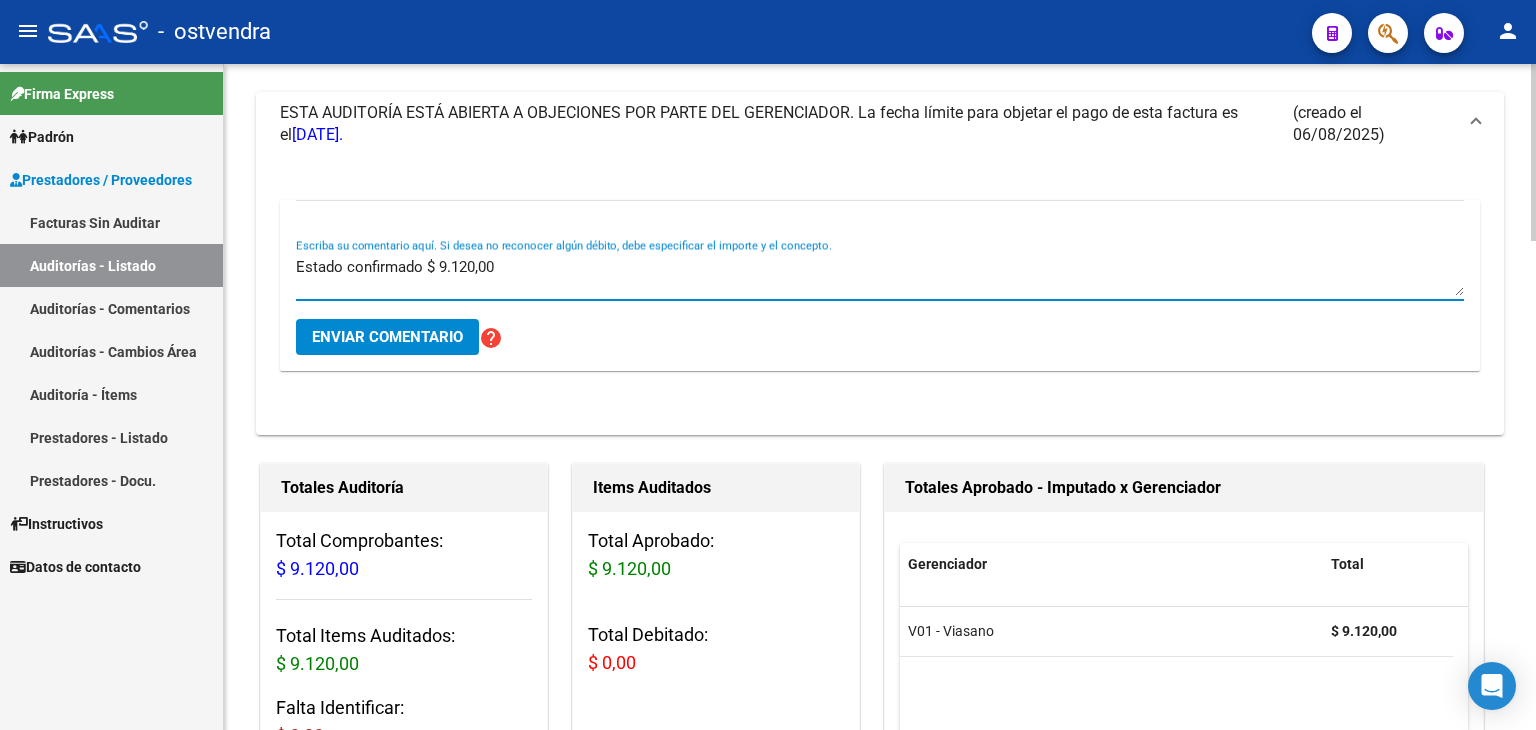 scroll, scrollTop: 100, scrollLeft: 0, axis: vertical 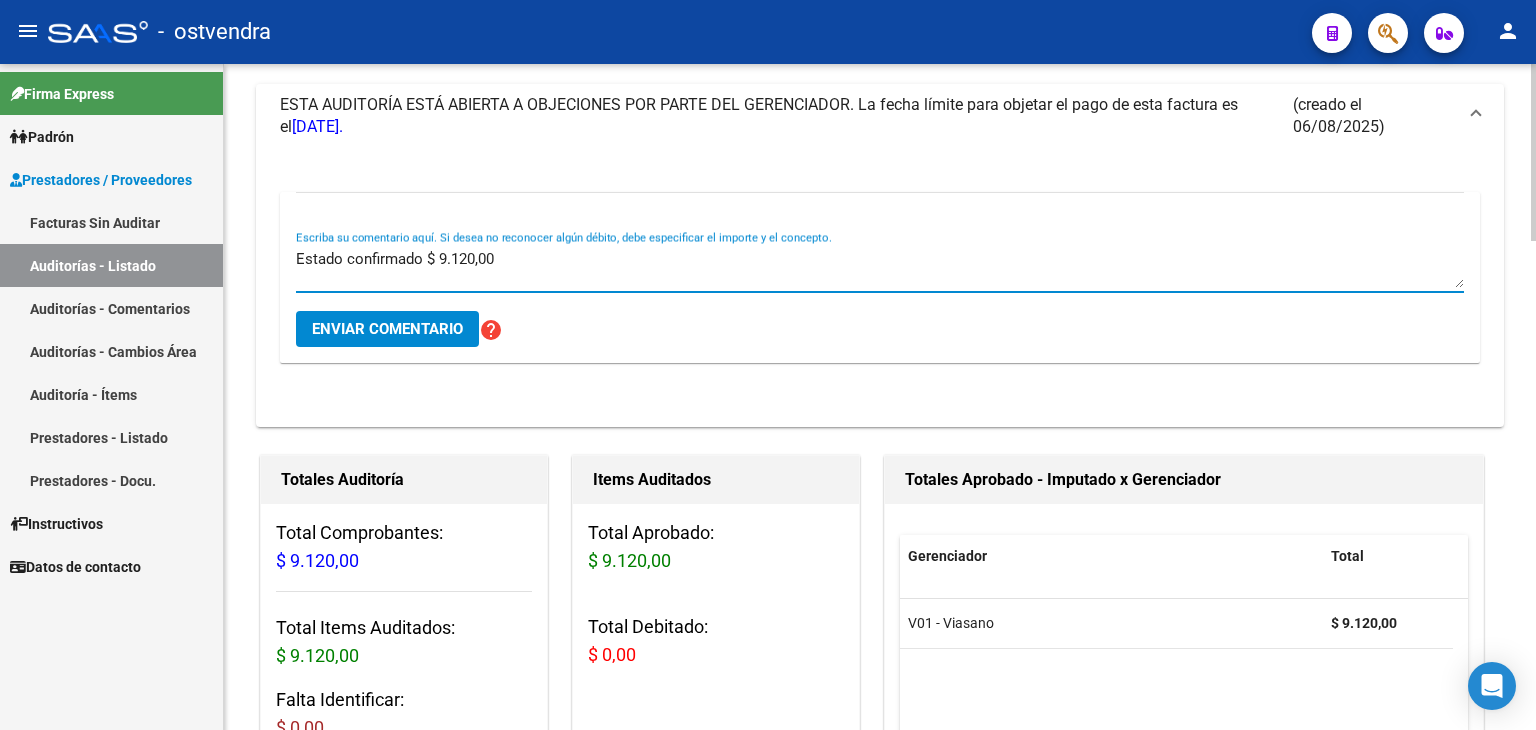 type on "Estado confirmado $ 9.120,00" 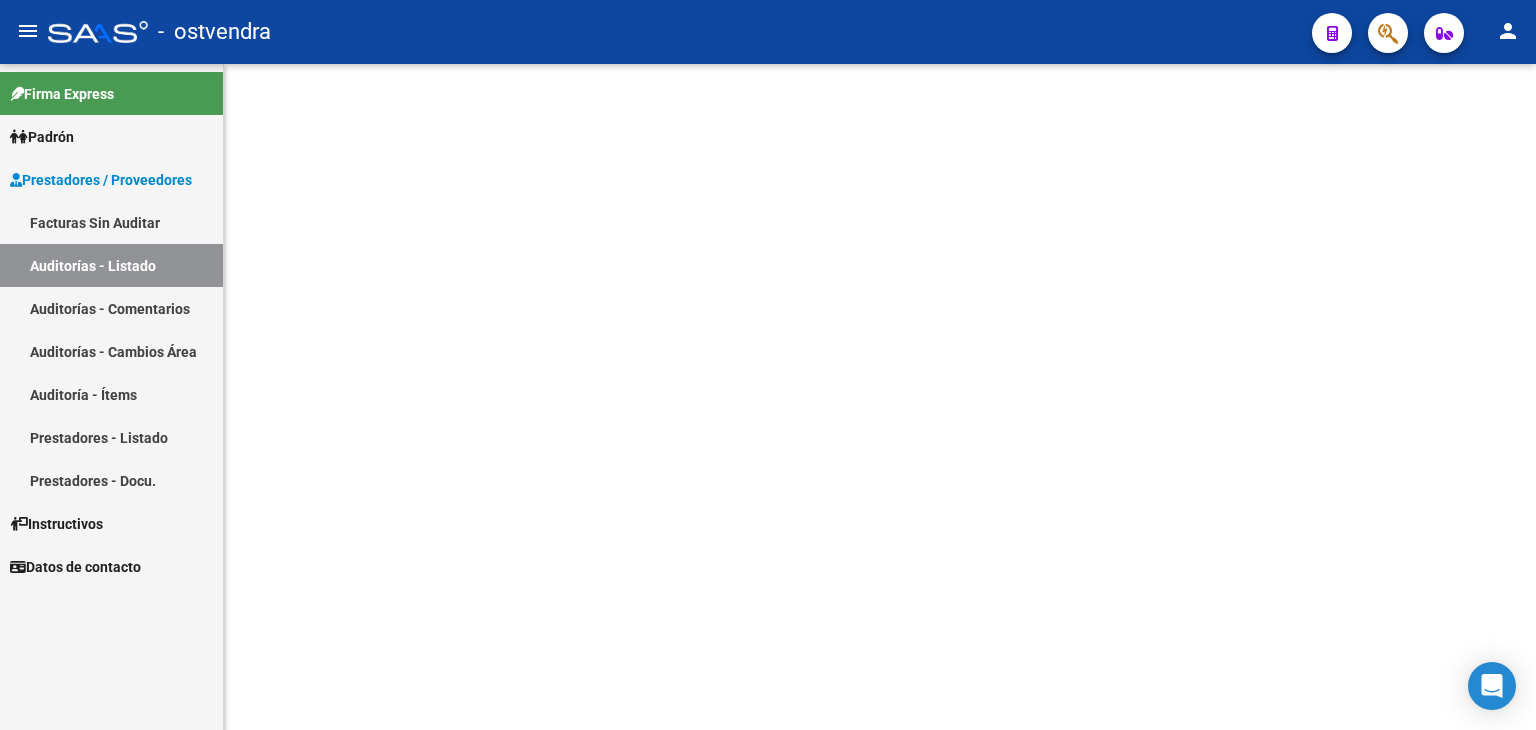 scroll, scrollTop: 0, scrollLeft: 0, axis: both 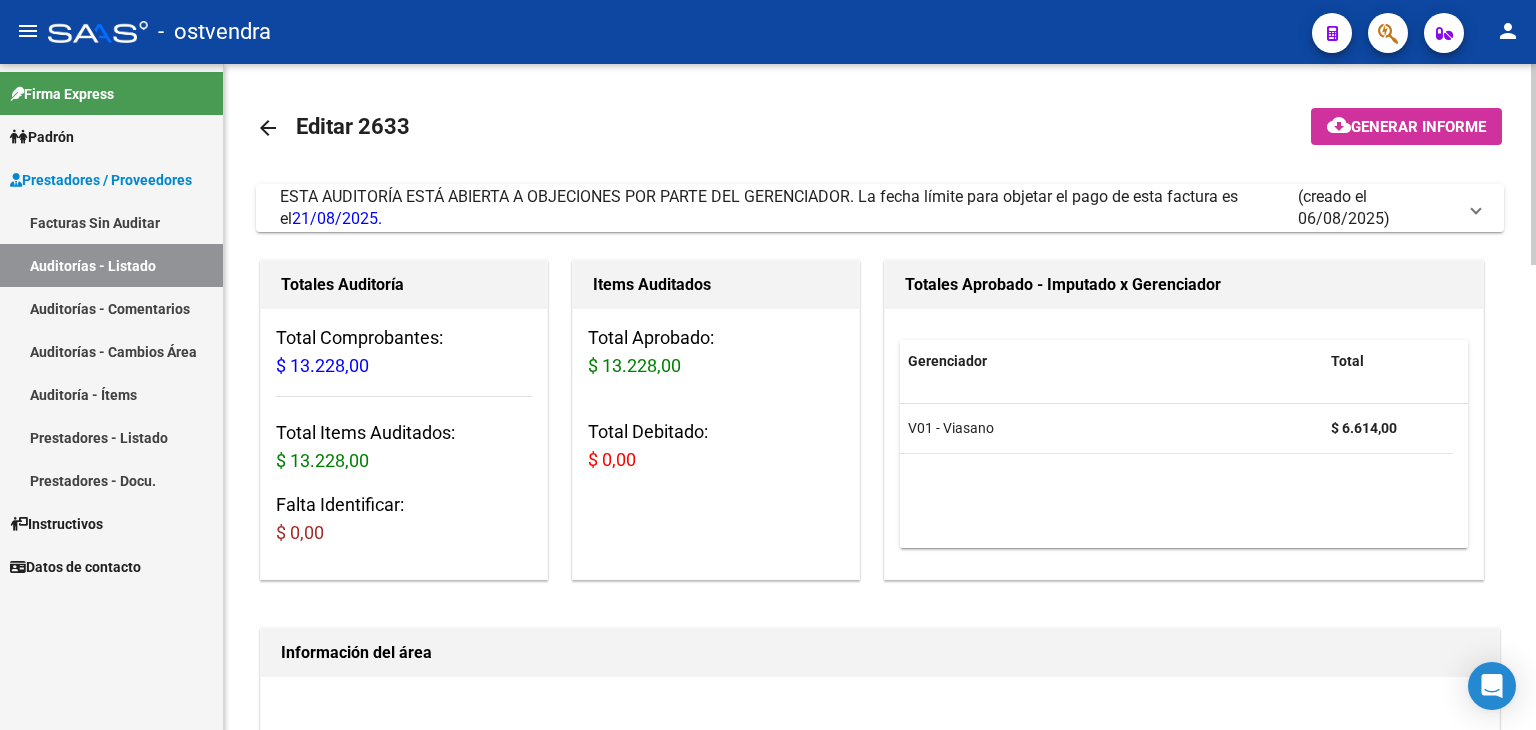 drag, startPoint x: 1472, startPoint y: 221, endPoint x: 1373, endPoint y: 277, distance: 113.74094 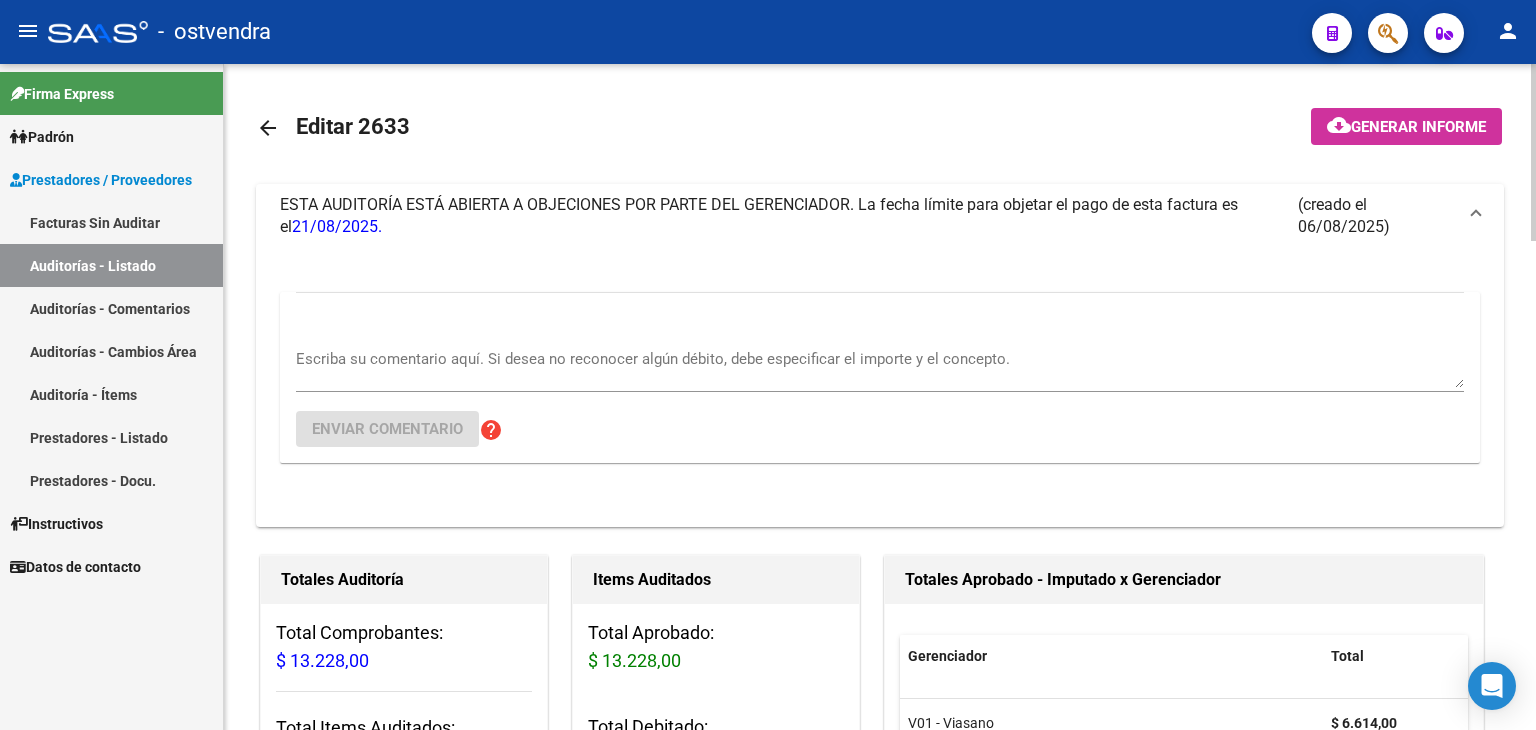 click on "Escriba su comentario aquí. Si desea no reconocer algún débito, debe especificar el importe y el concepto." at bounding box center [880, 368] 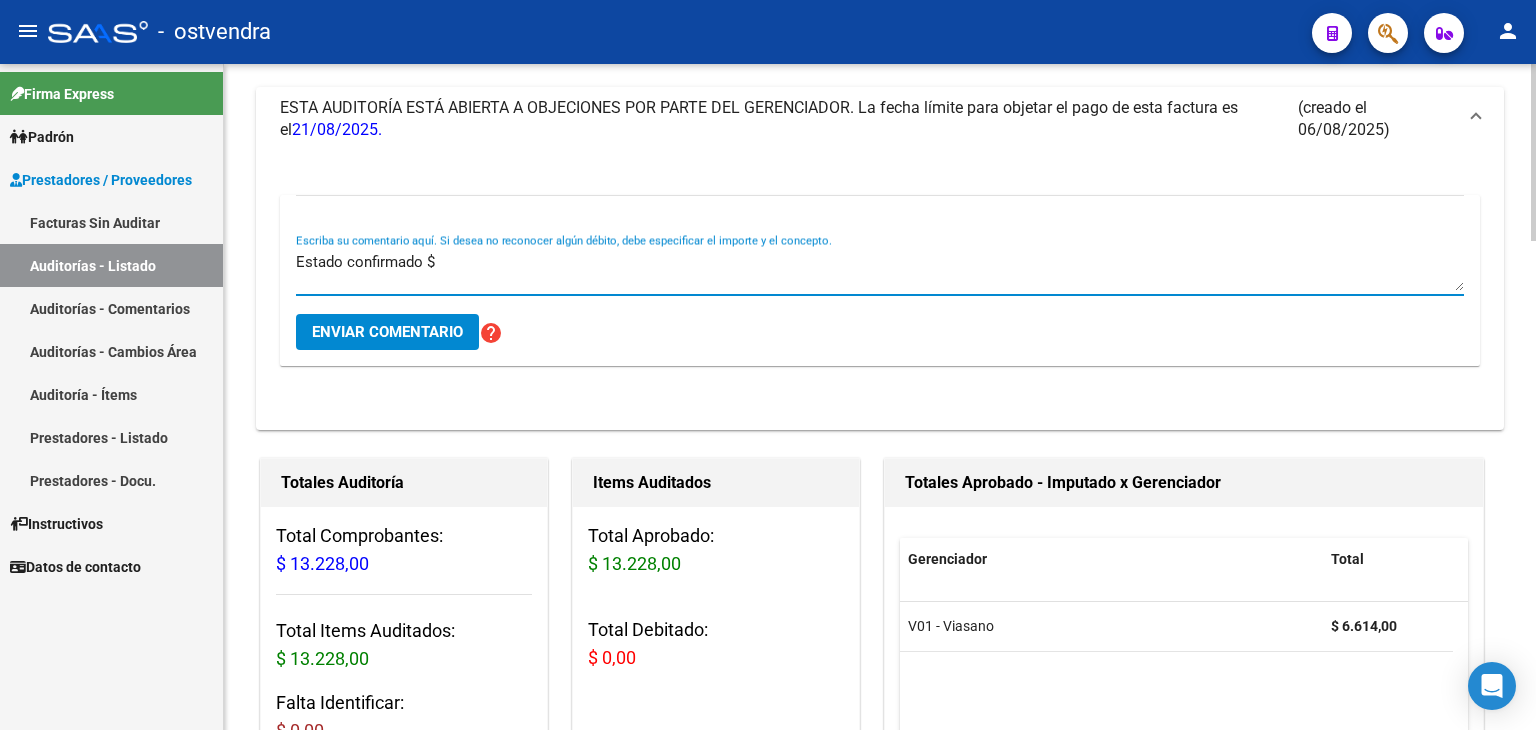 scroll, scrollTop: 100, scrollLeft: 0, axis: vertical 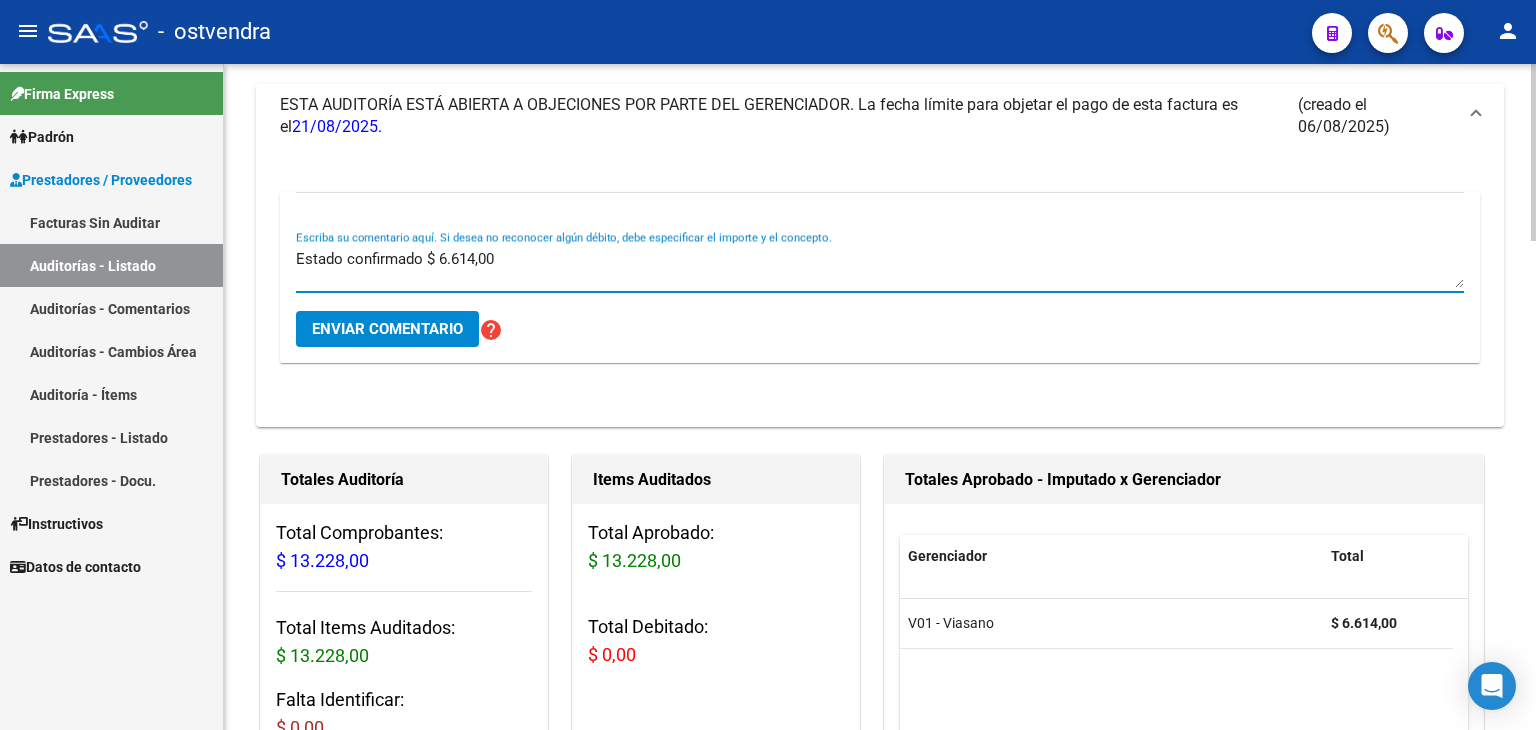 type on "Estado confirmado $ 6.614,00" 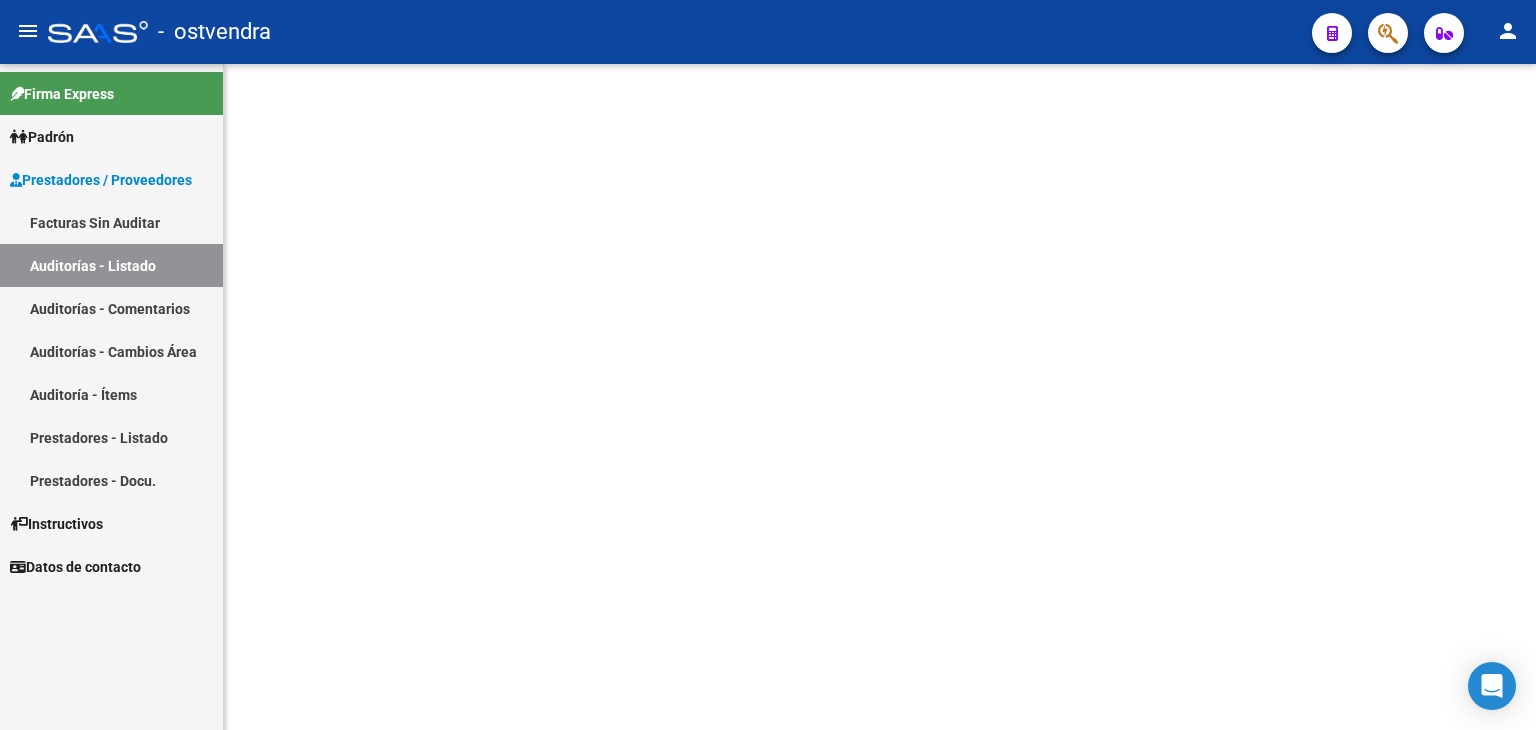 scroll, scrollTop: 0, scrollLeft: 0, axis: both 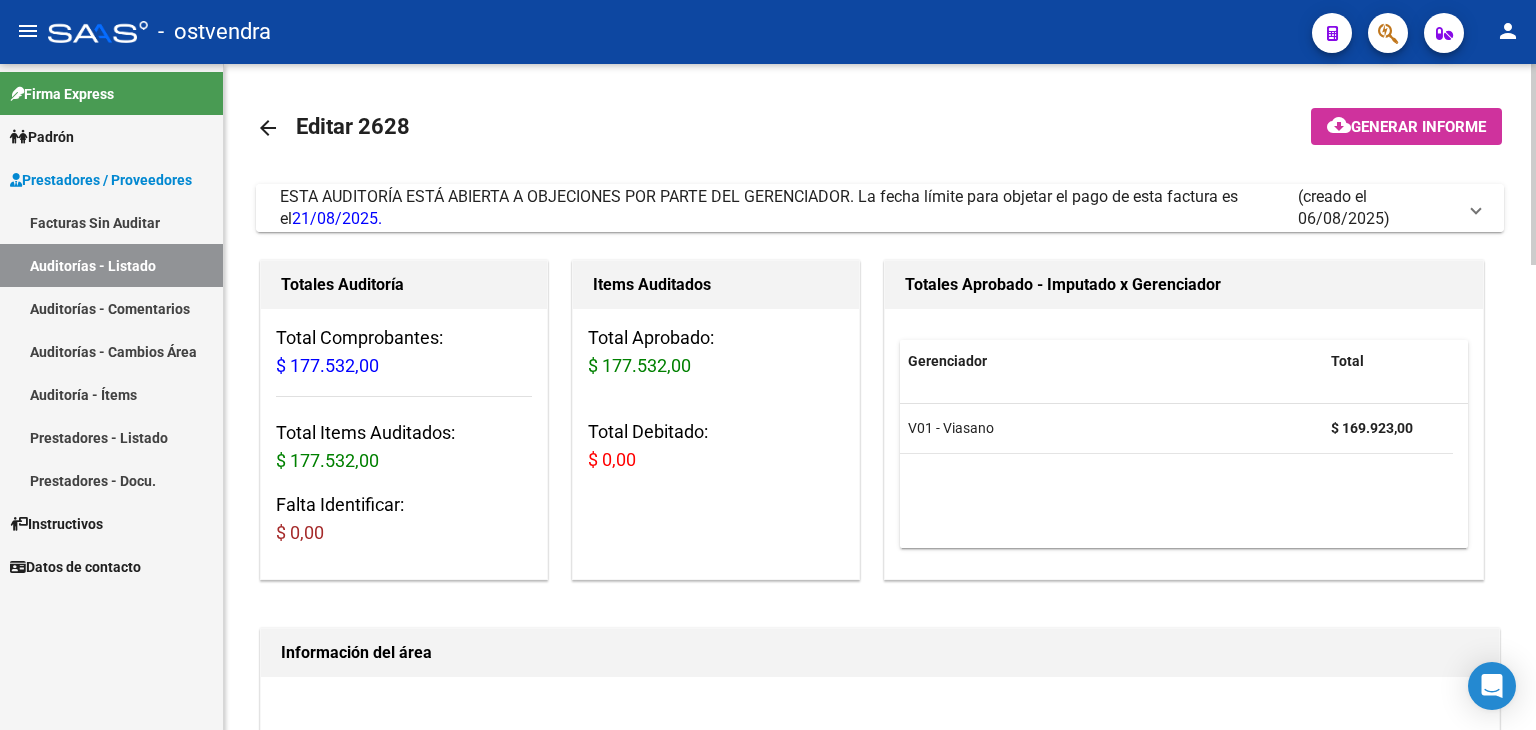 click on "(creado el 06/08/2025)" at bounding box center [1377, 208] 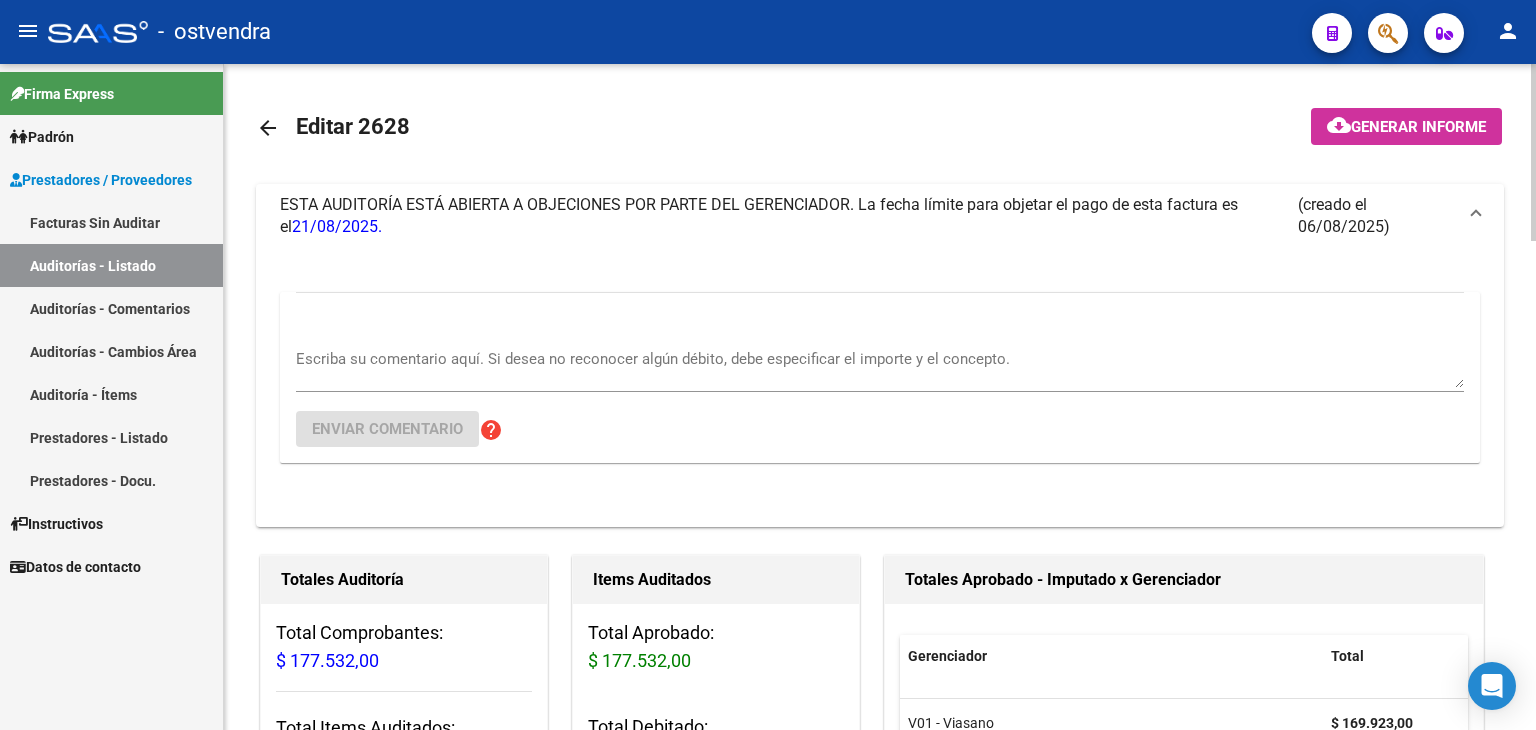 click on "Escriba su comentario aquí. Si desea no reconocer algún débito, debe especificar el importe y el concepto." at bounding box center [880, 361] 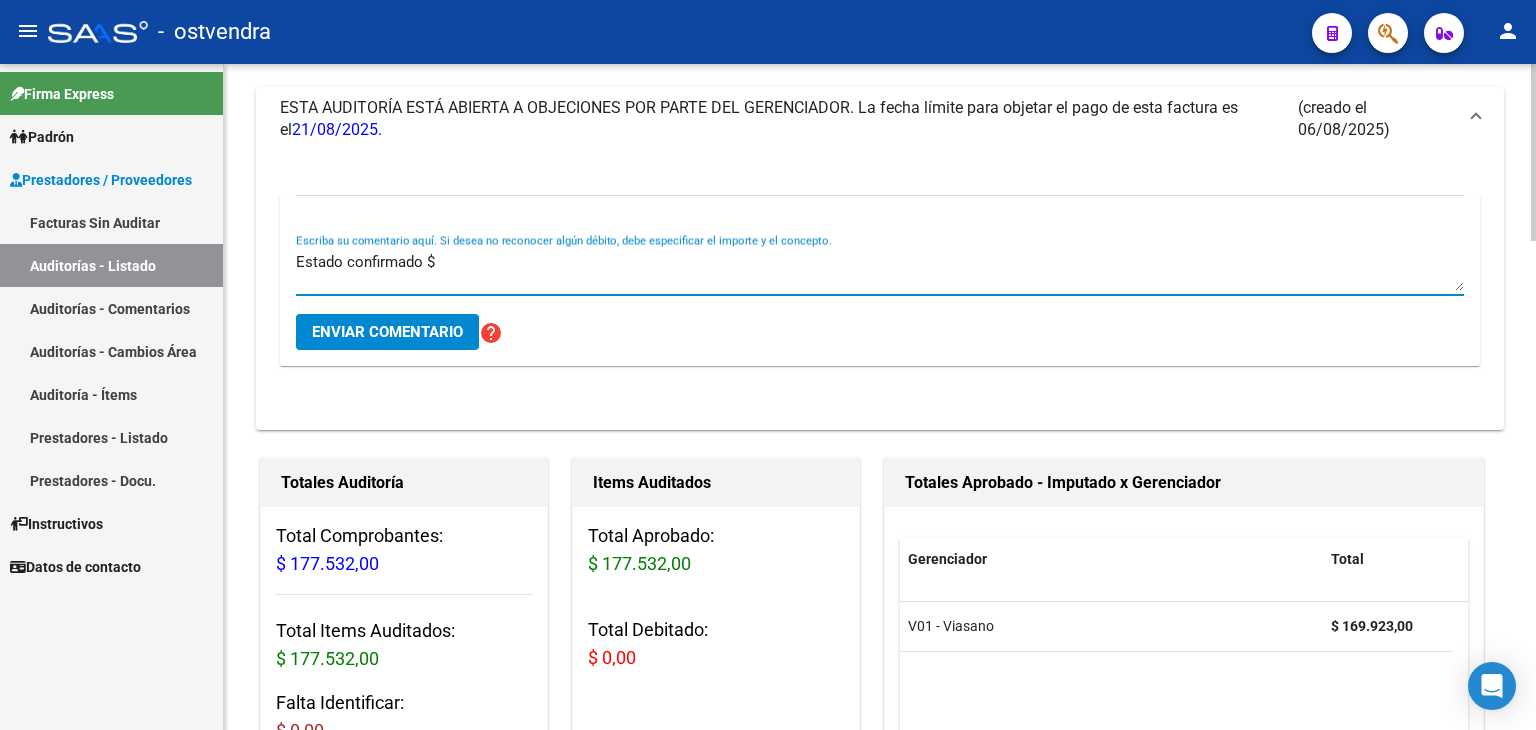 scroll, scrollTop: 100, scrollLeft: 0, axis: vertical 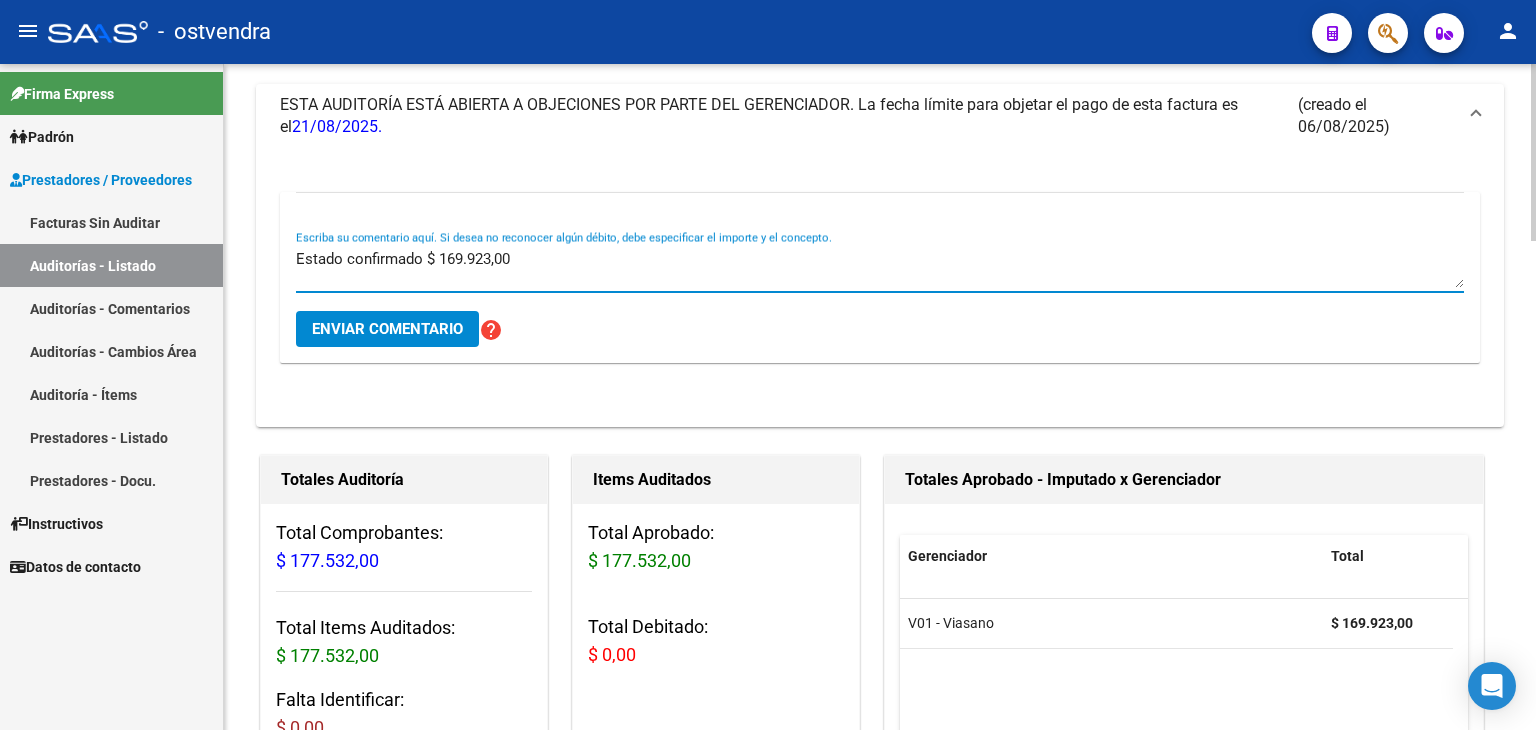 type on "Estado confirmado $ 169.923,00" 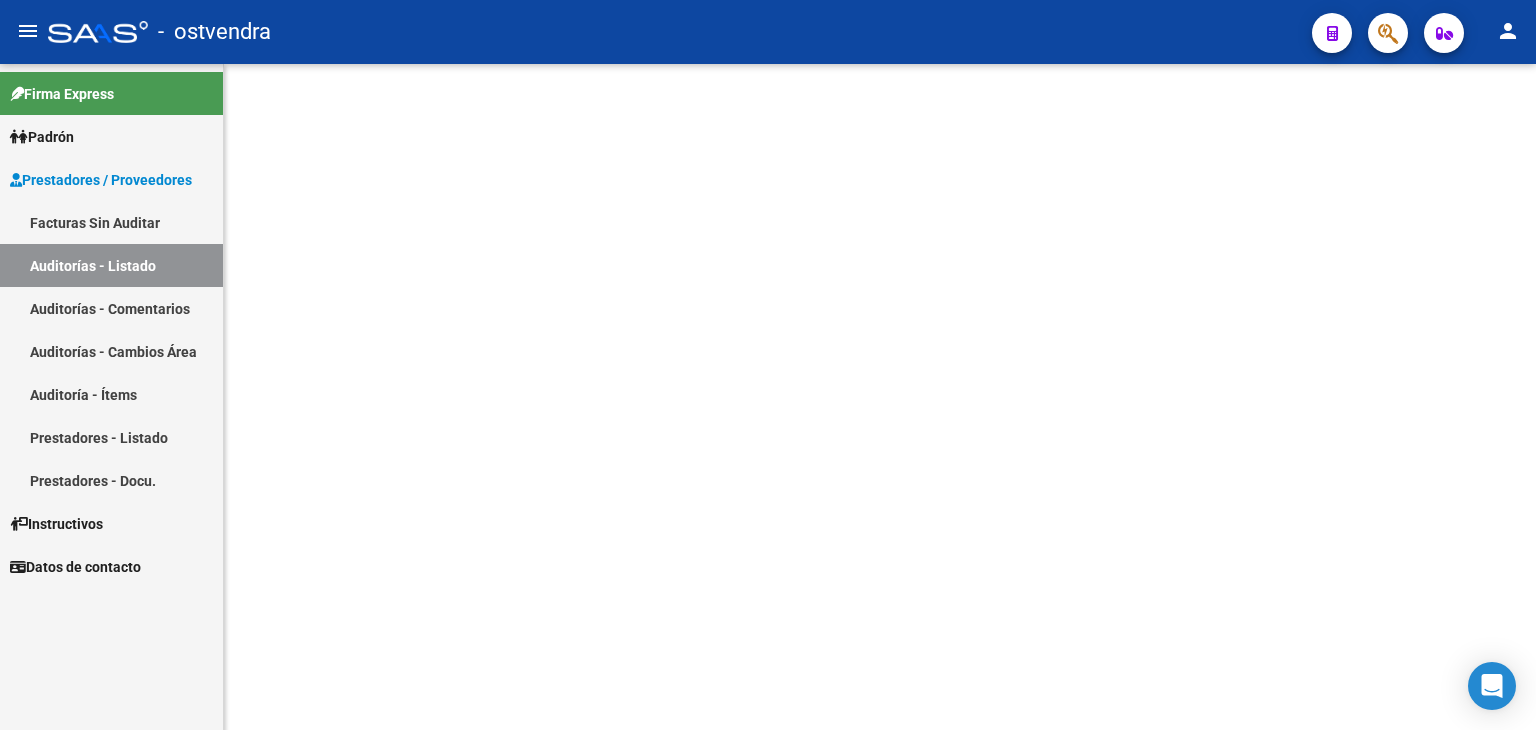 scroll, scrollTop: 0, scrollLeft: 0, axis: both 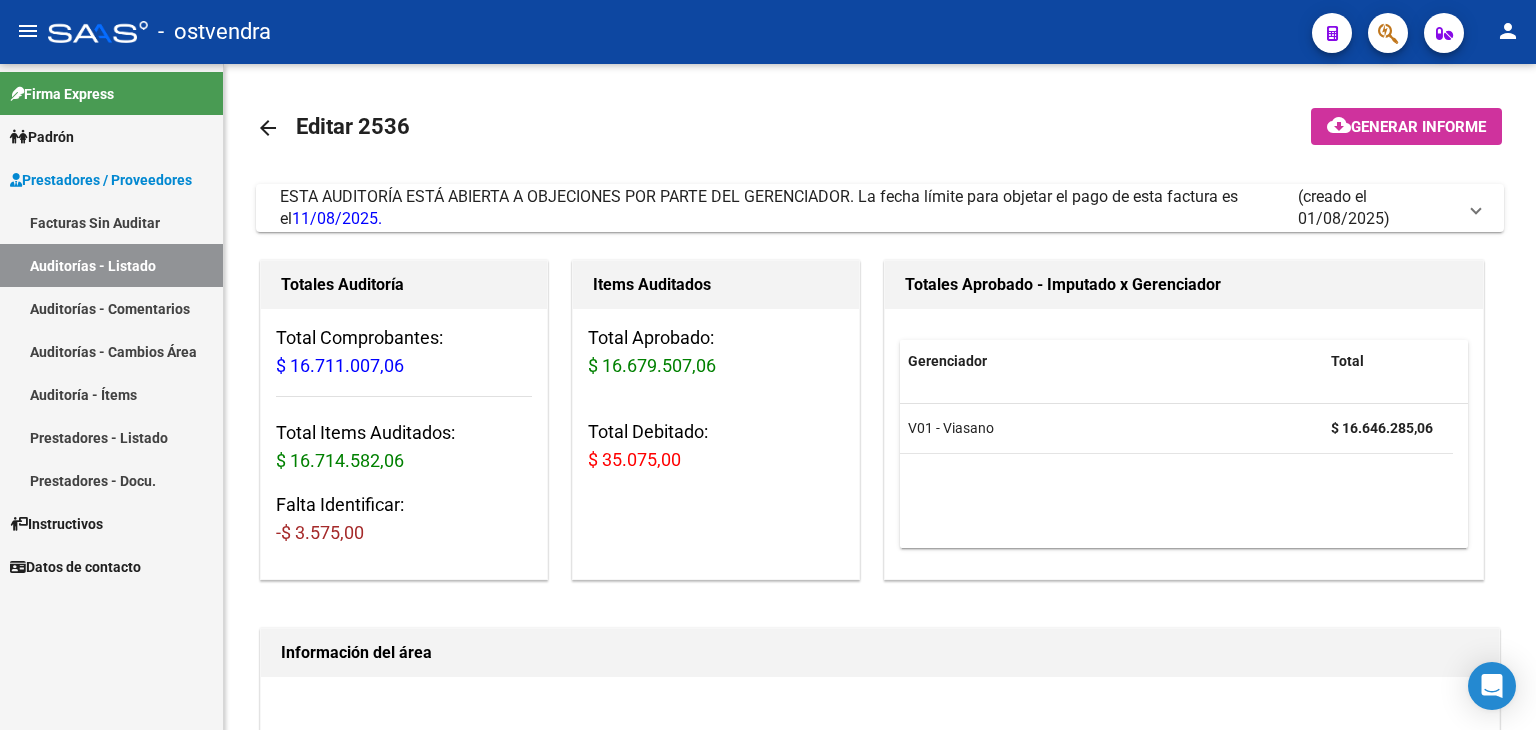click on "Auditoría - Ítems" at bounding box center (111, 394) 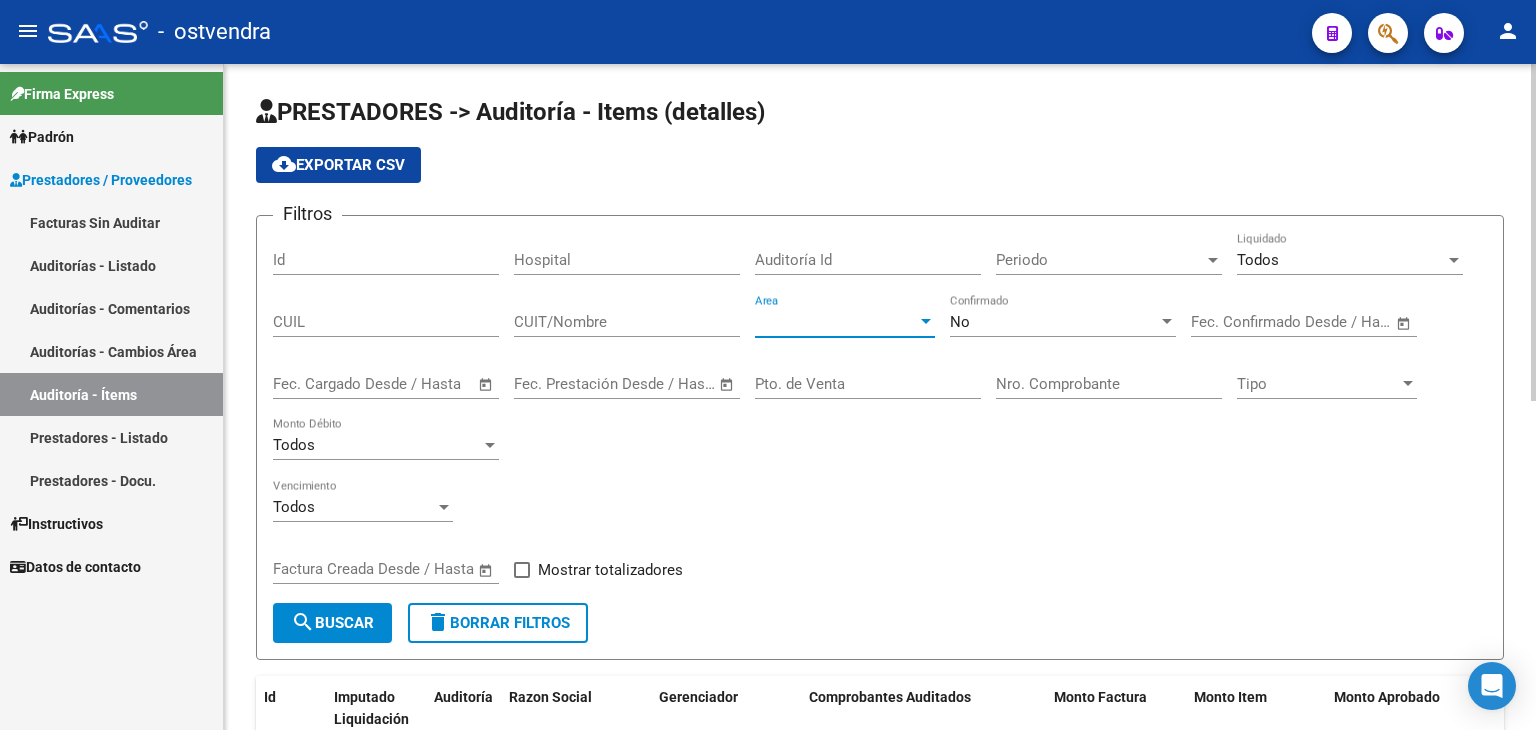 click at bounding box center (926, 321) 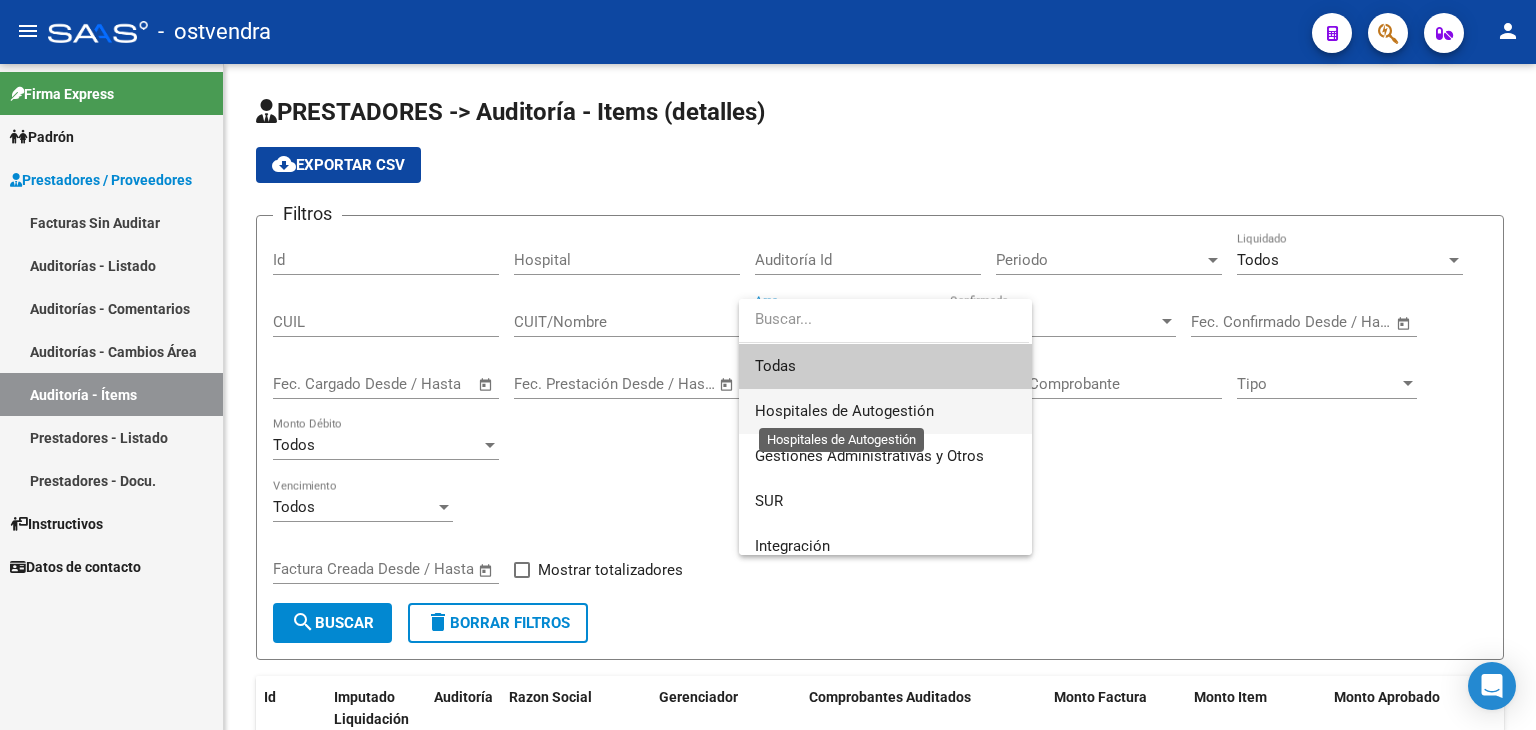 click on "Hospitales de Autogestión" at bounding box center (844, 411) 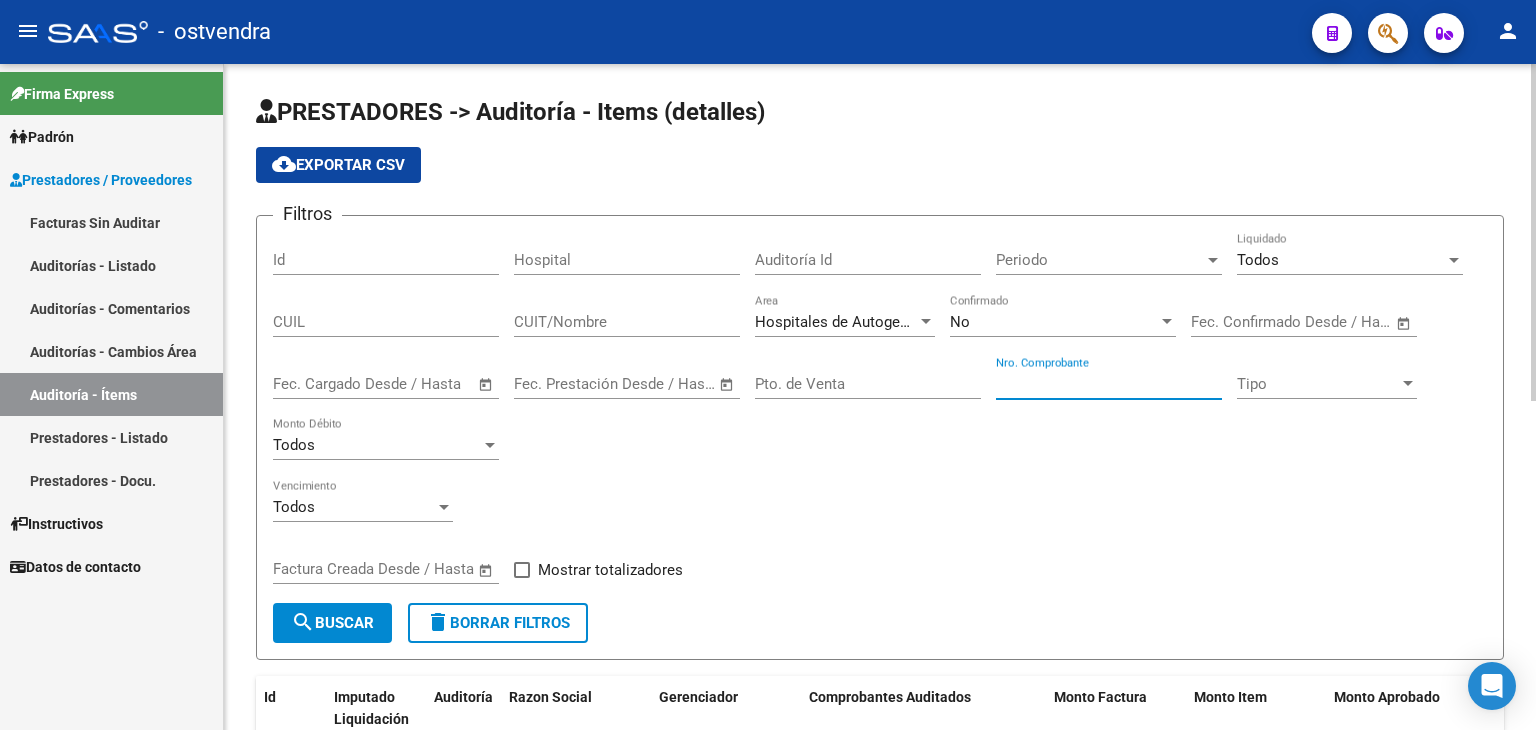 click on "Nro. Comprobante" at bounding box center [1109, 384] 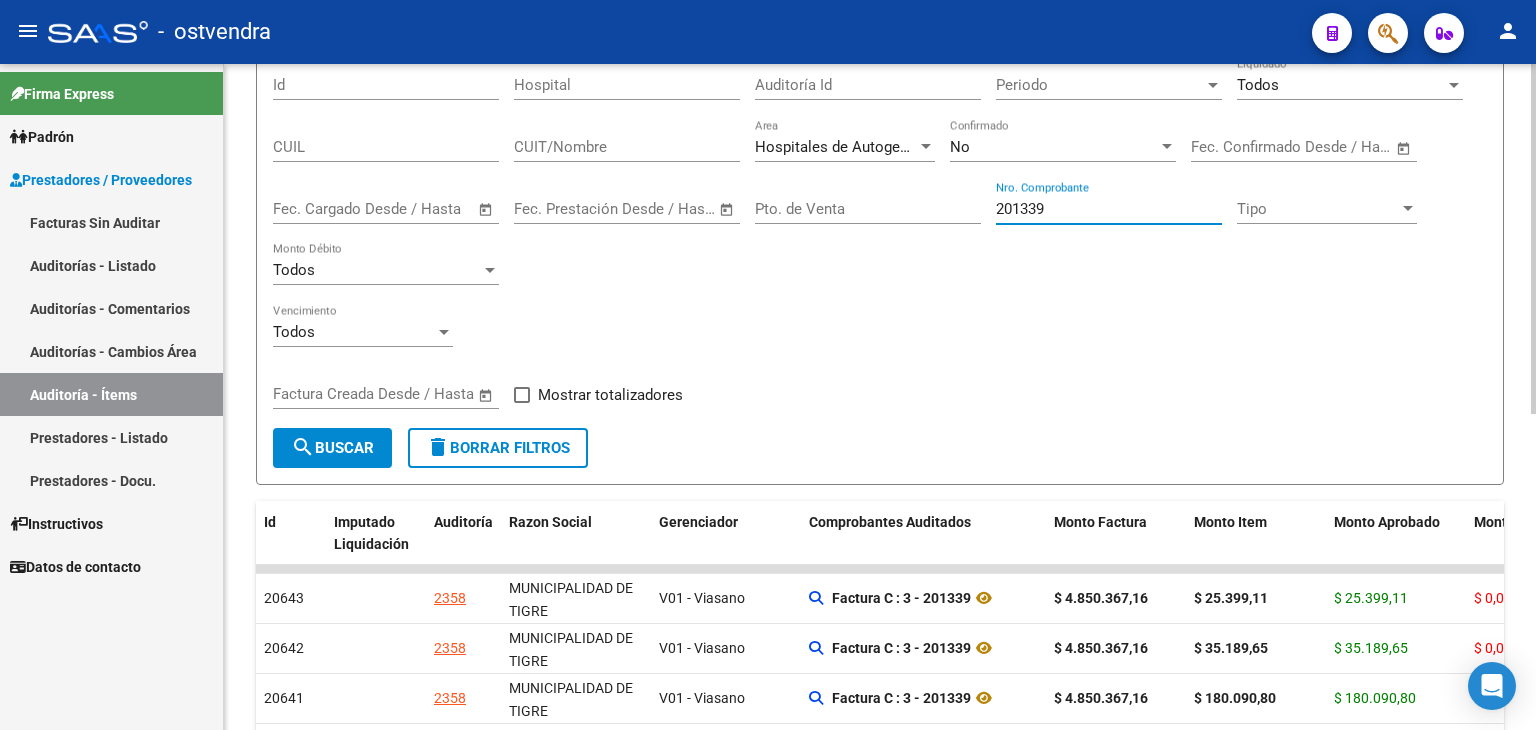 scroll, scrollTop: 200, scrollLeft: 0, axis: vertical 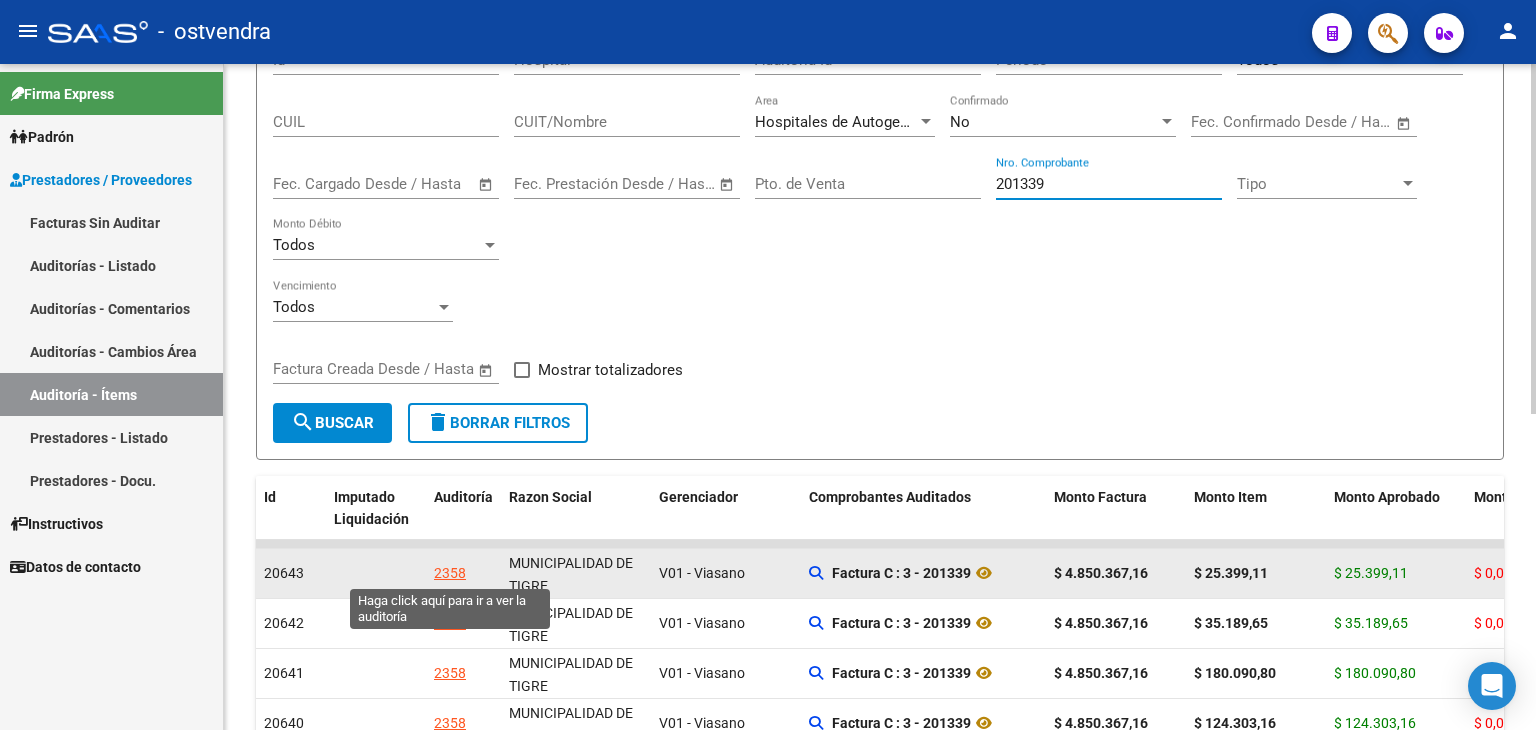 type on "201339" 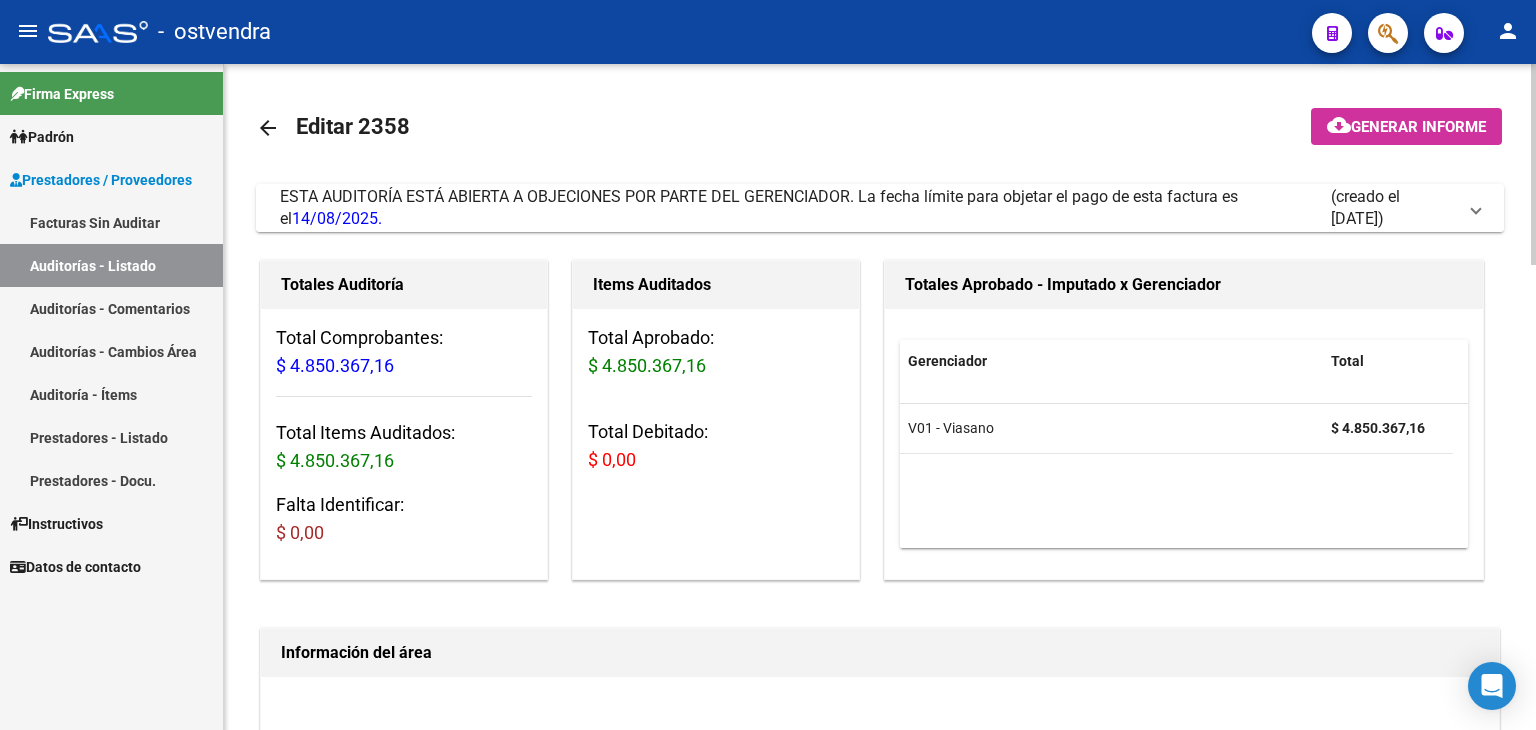 click on "ESTA AUDITORÍA ESTÁ ABIERTA A OBJECIONES POR PARTE DEL GERENCIADOR. La fecha límite para objetar el pago de esta factura es el [DATE]. (creado el [DATE])" at bounding box center (876, 208) 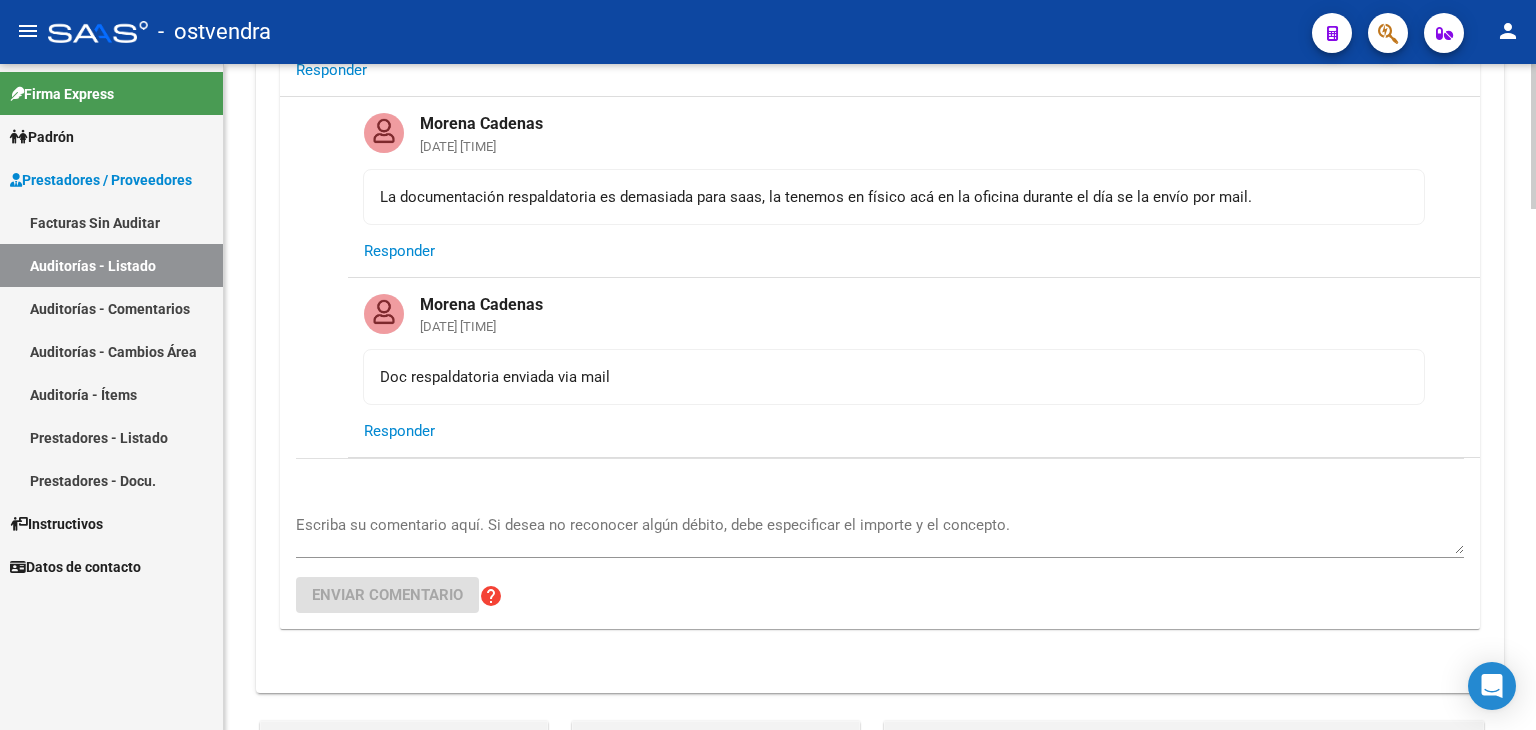 scroll, scrollTop: 400, scrollLeft: 0, axis: vertical 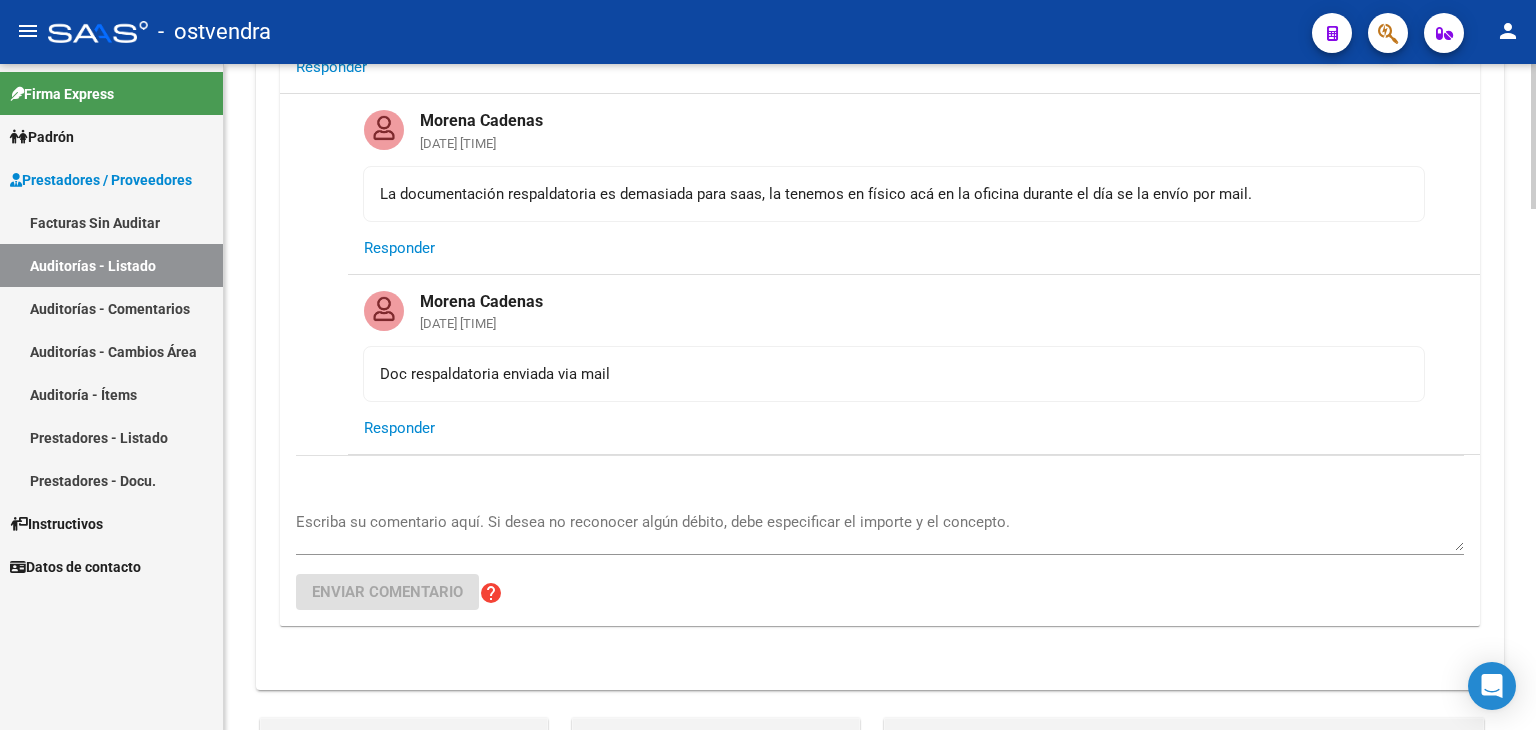 click on "Responder" 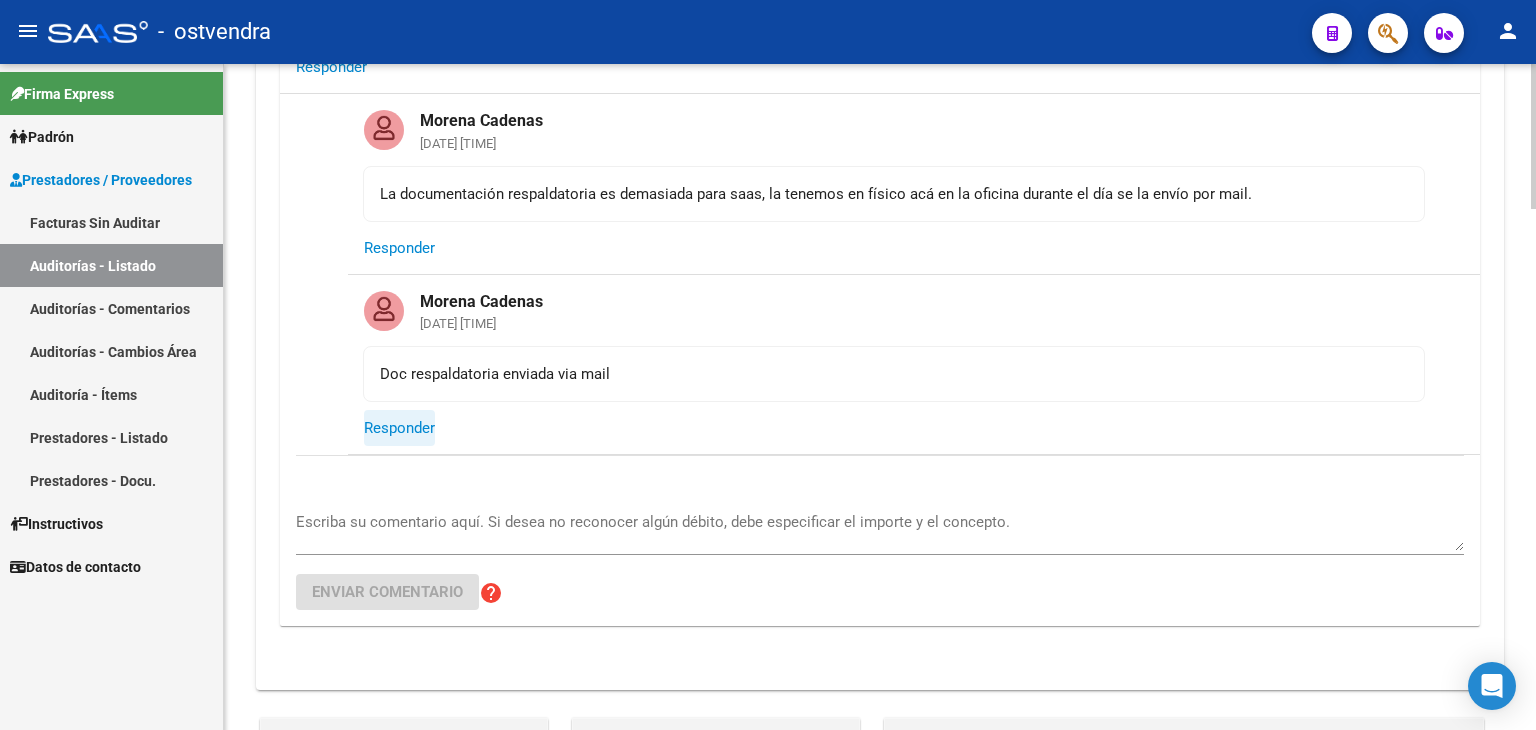 click on "Responder" 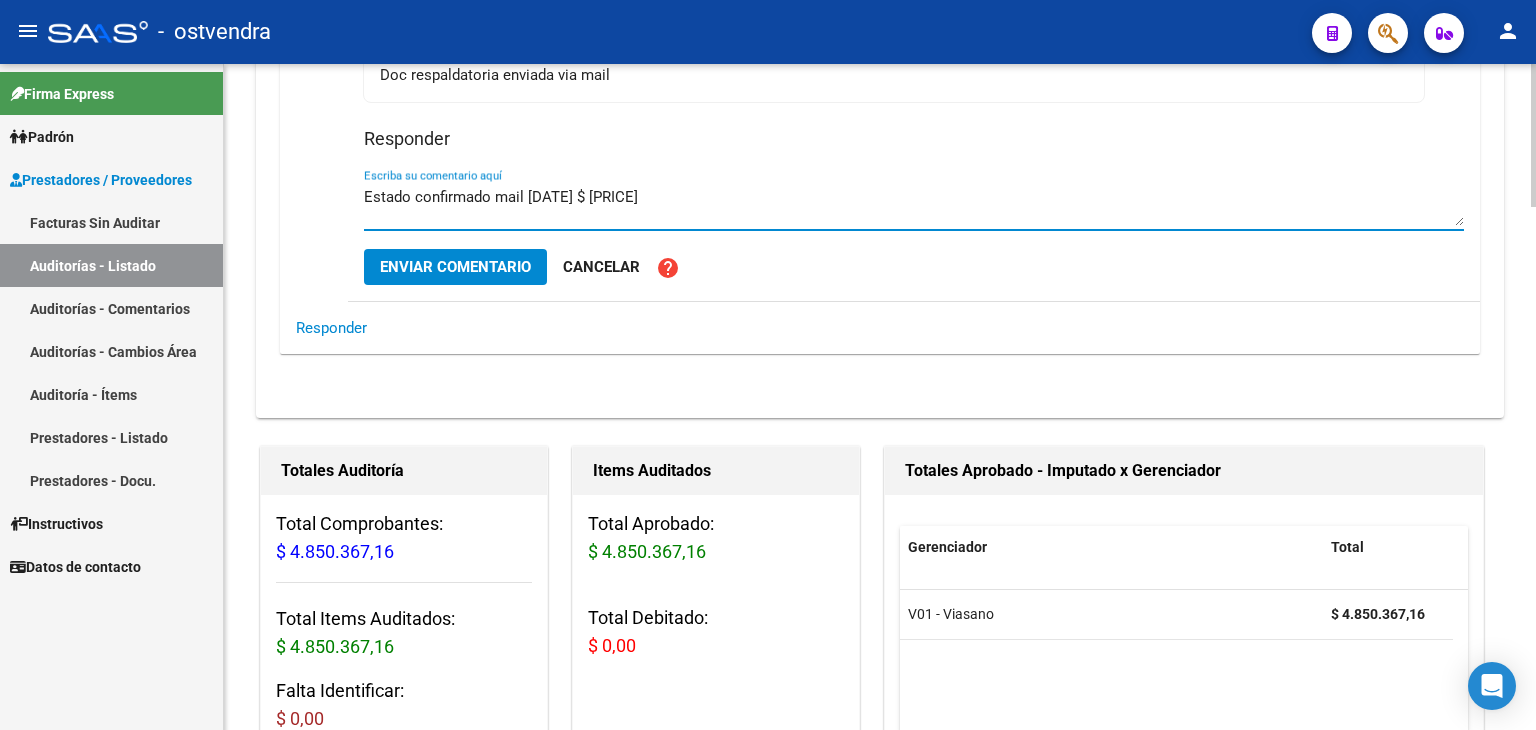 scroll, scrollTop: 700, scrollLeft: 0, axis: vertical 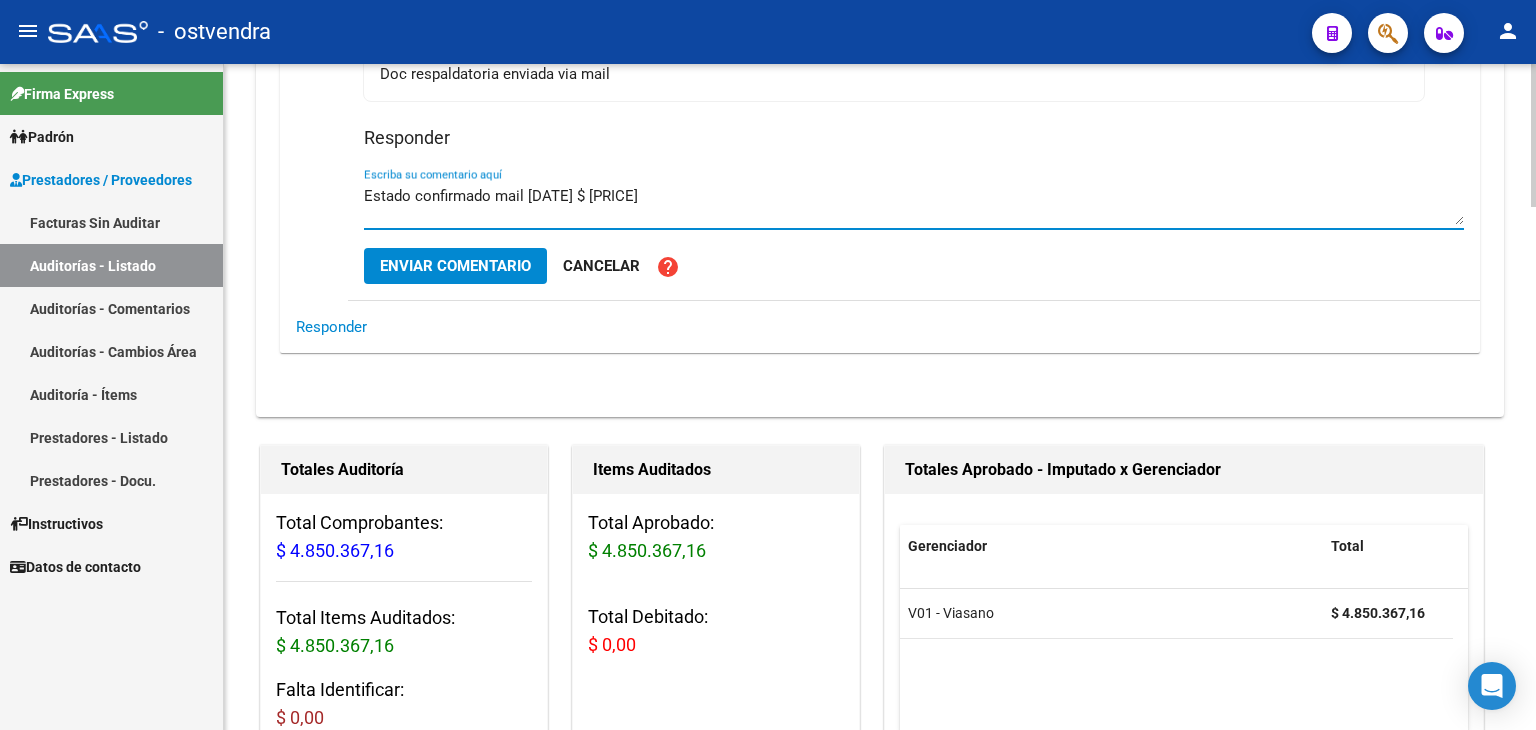 type on "Estado confirmado mail [DATE] $ [PRICE]" 